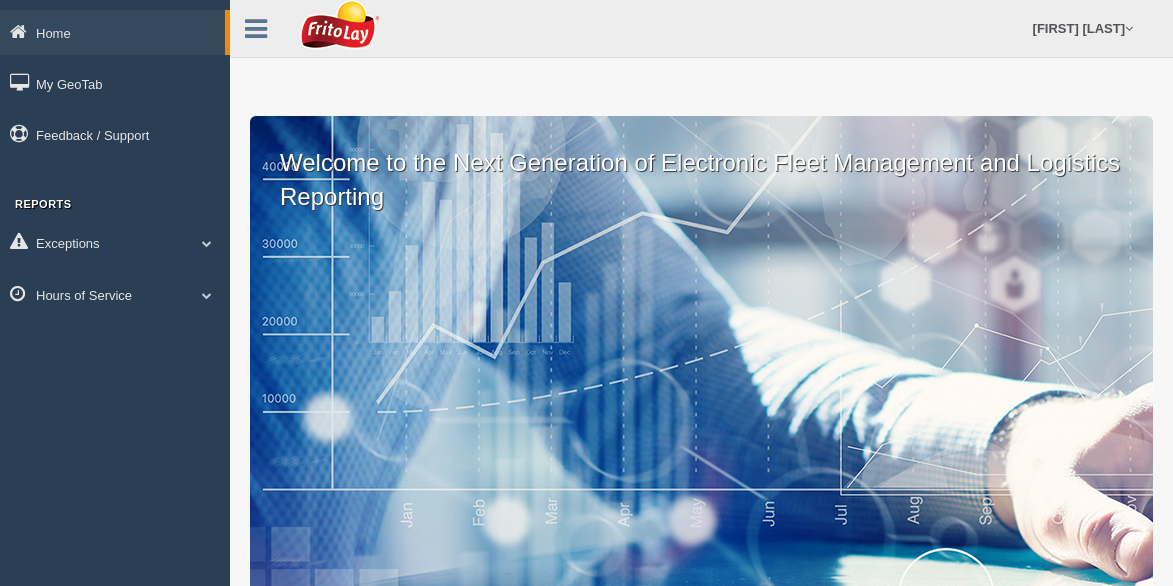 scroll, scrollTop: 0, scrollLeft: 0, axis: both 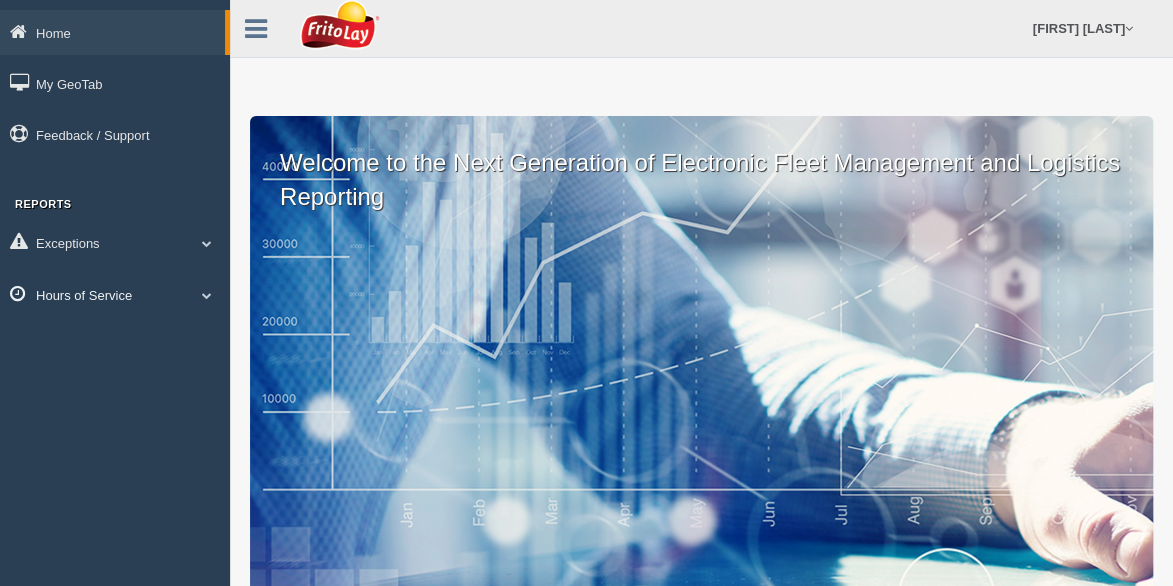 click on "Hours of Service" at bounding box center (115, 294) 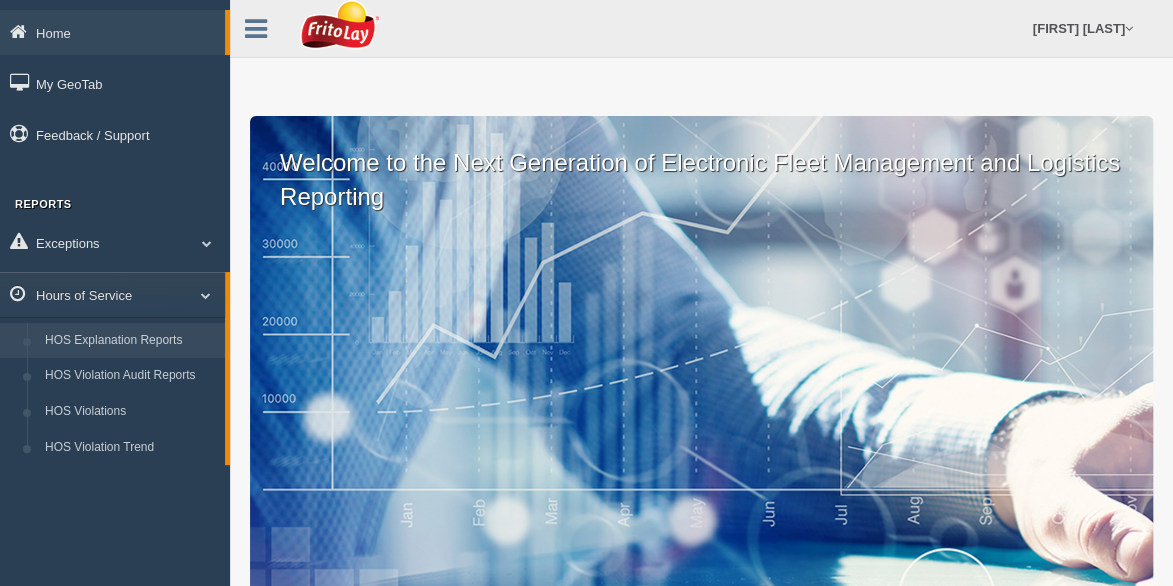 click on "HOS Explanation Reports" at bounding box center [130, 341] 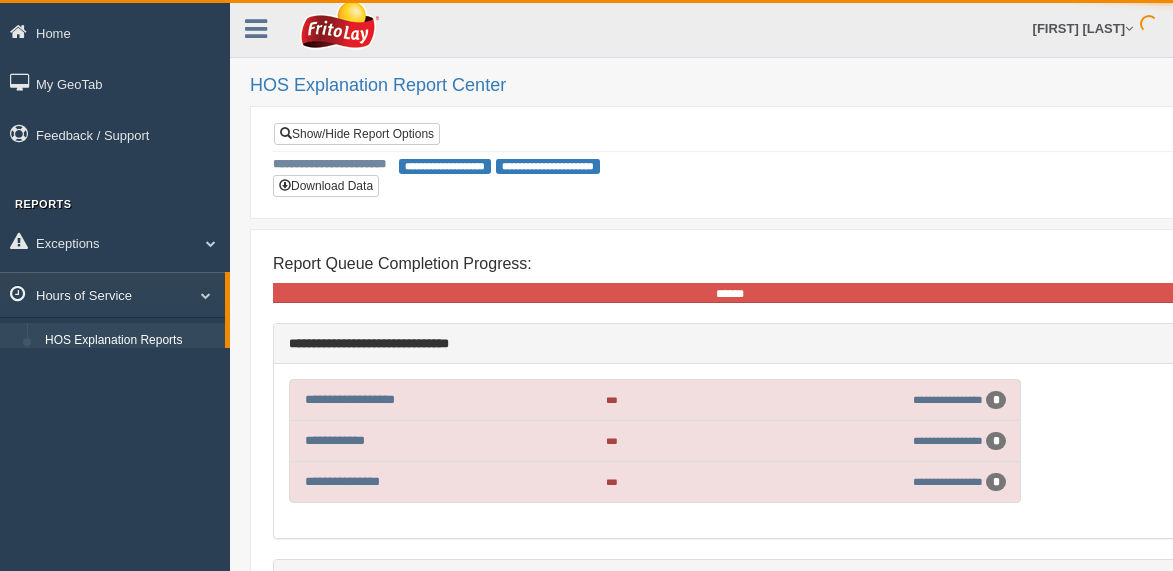 scroll, scrollTop: 0, scrollLeft: 0, axis: both 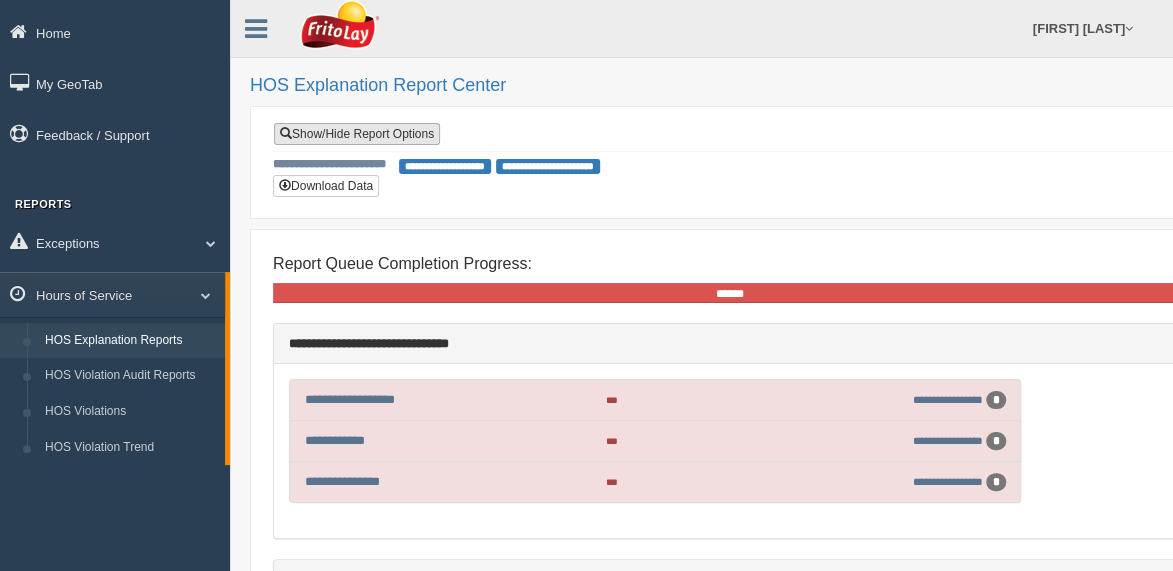 click on "Show/Hide Report Options" at bounding box center [357, 134] 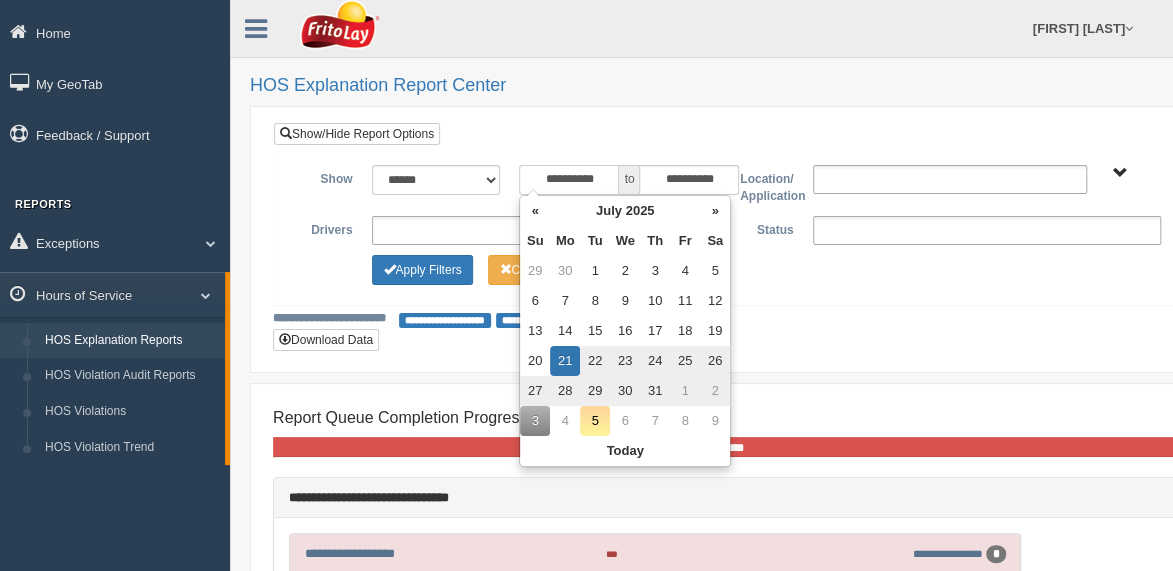 click on "**********" at bounding box center (569, 180) 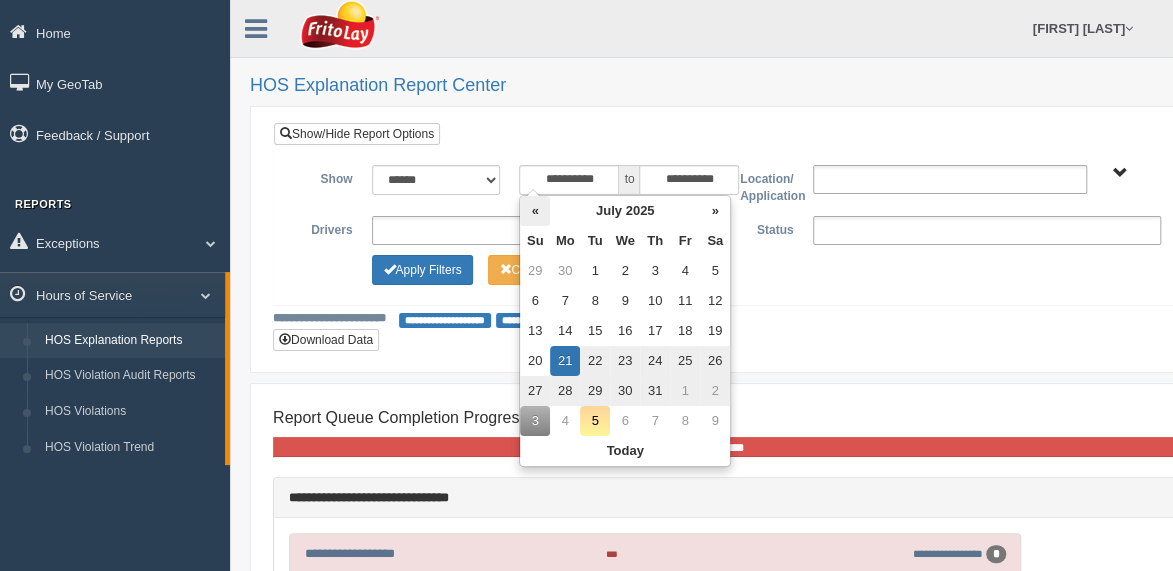 click on "«" at bounding box center (535, 211) 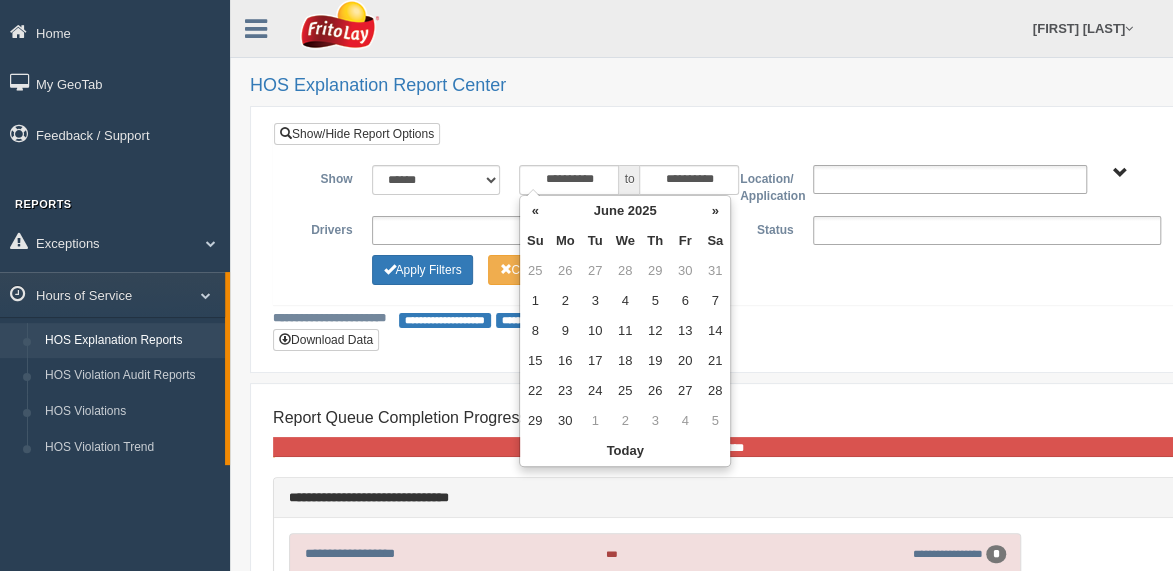 click on "«" at bounding box center (535, 211) 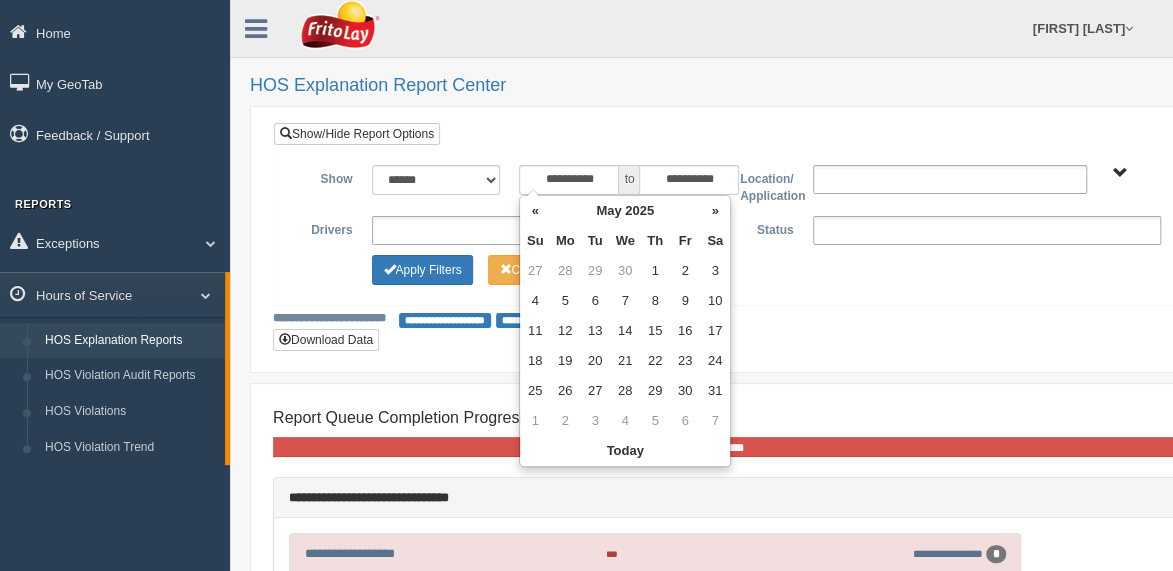 click on "«" at bounding box center (535, 211) 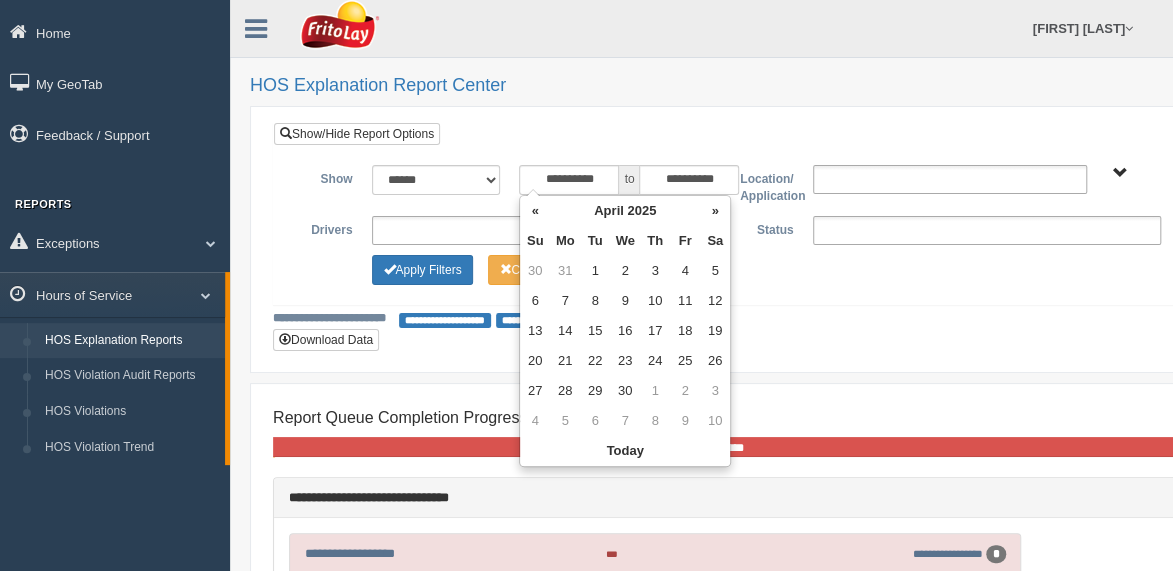 click on "«" at bounding box center [535, 211] 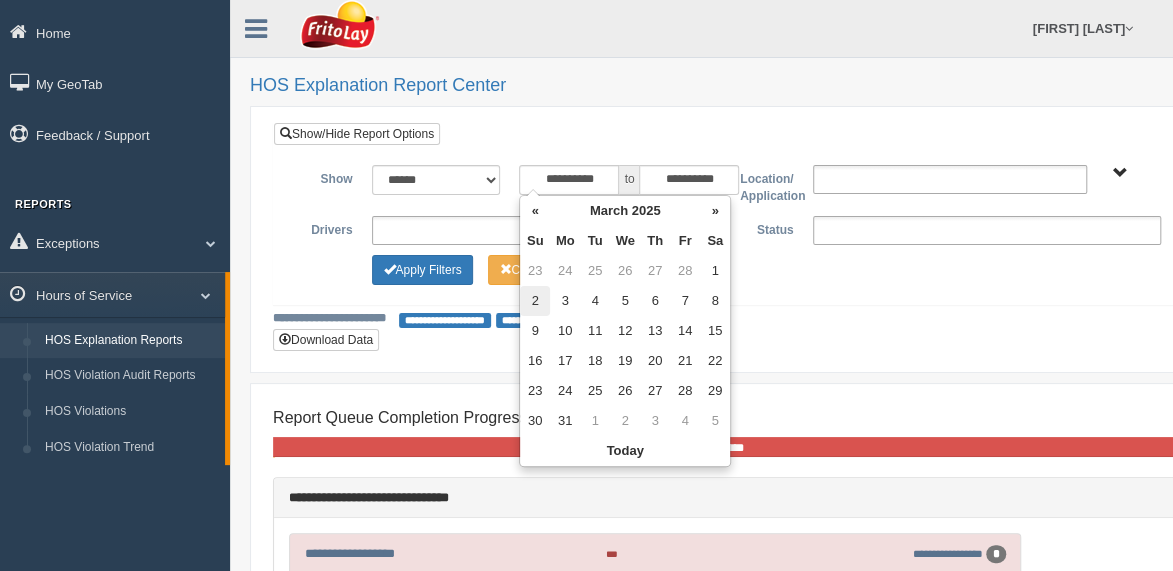 click on "2" at bounding box center [535, 301] 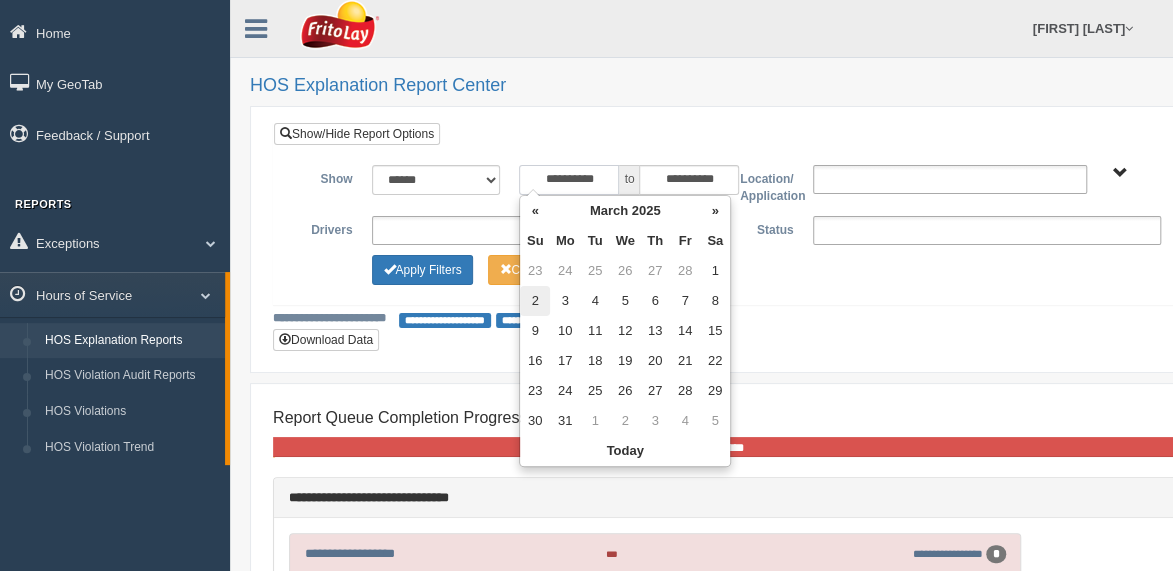 type on "**********" 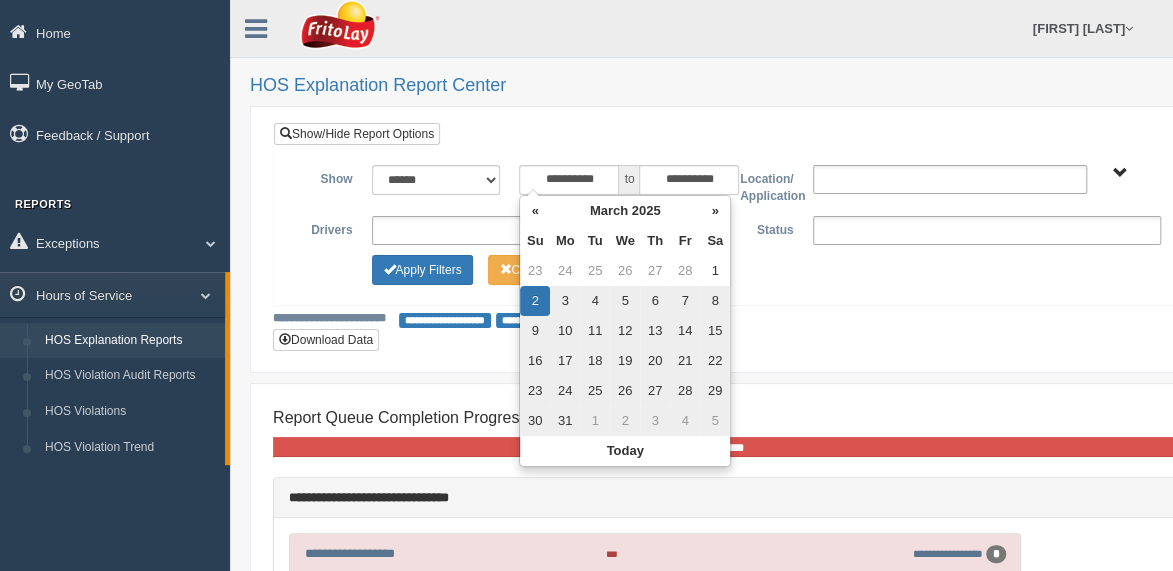 click on "2" at bounding box center [535, 301] 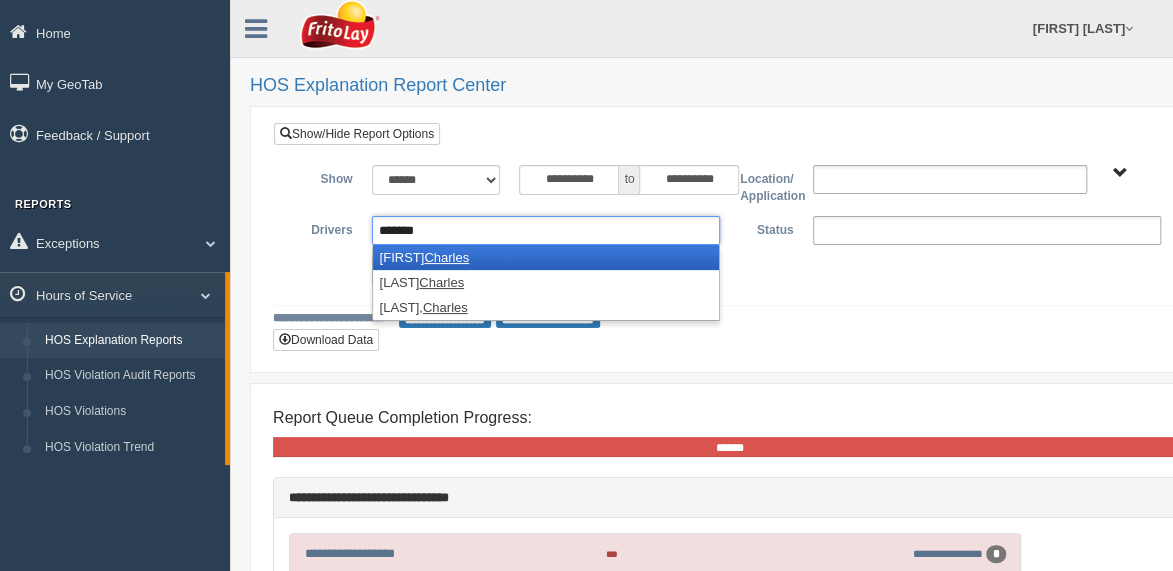 type on "*******" 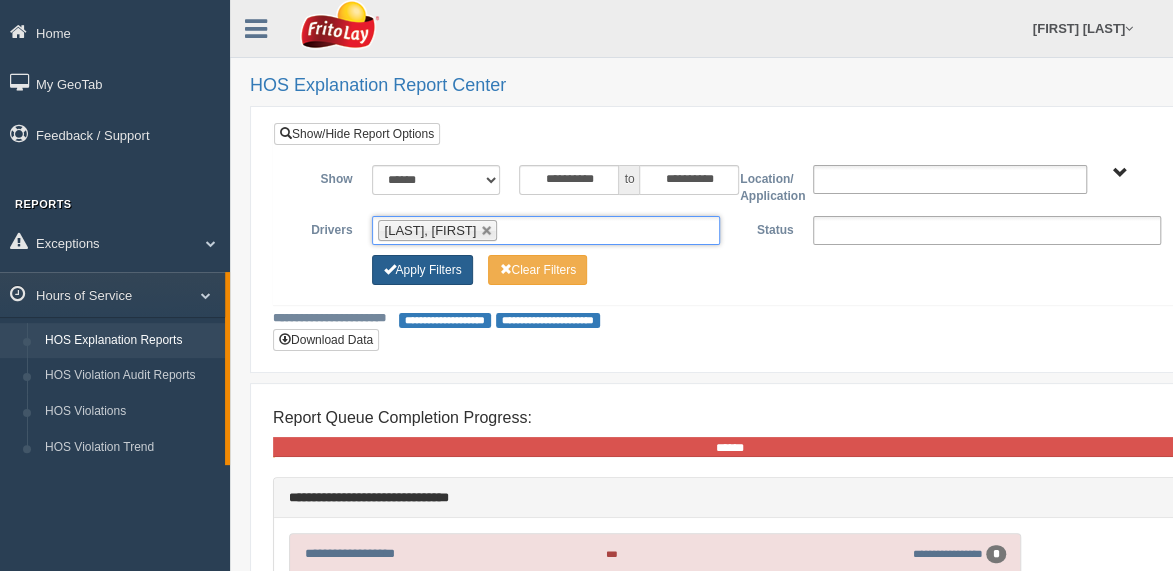 click on "Apply Filters" at bounding box center (422, 270) 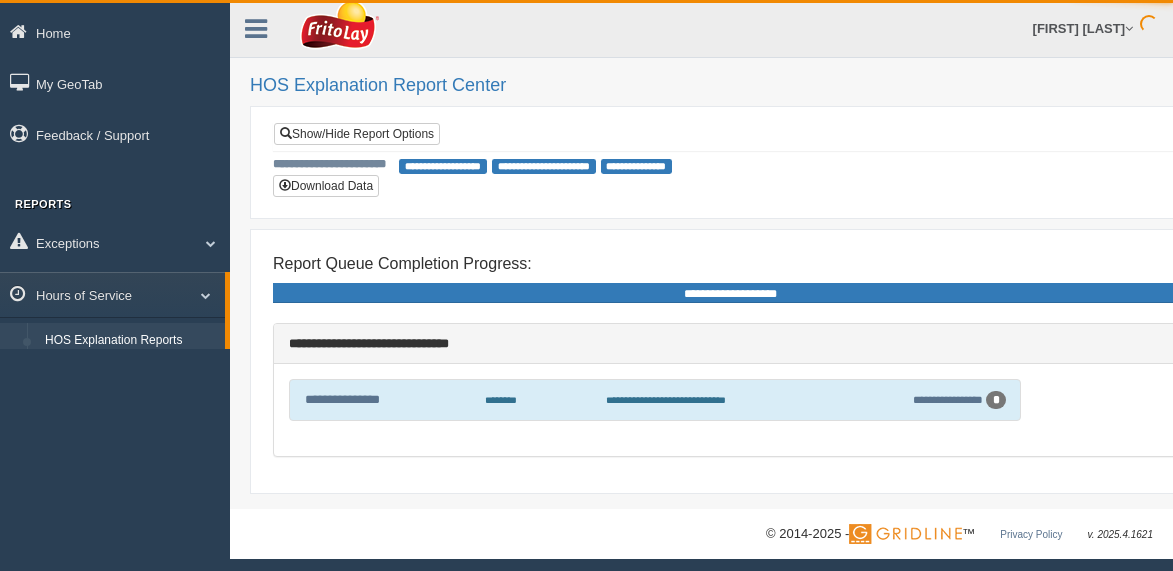 scroll, scrollTop: 0, scrollLeft: 0, axis: both 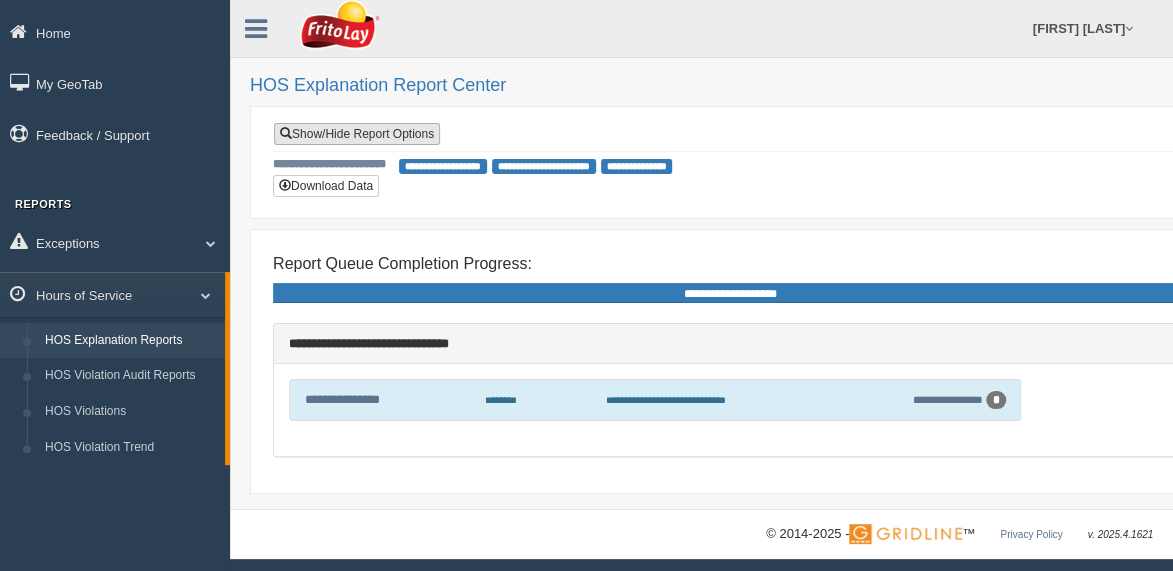 click on "Show/Hide Report Options" at bounding box center [357, 134] 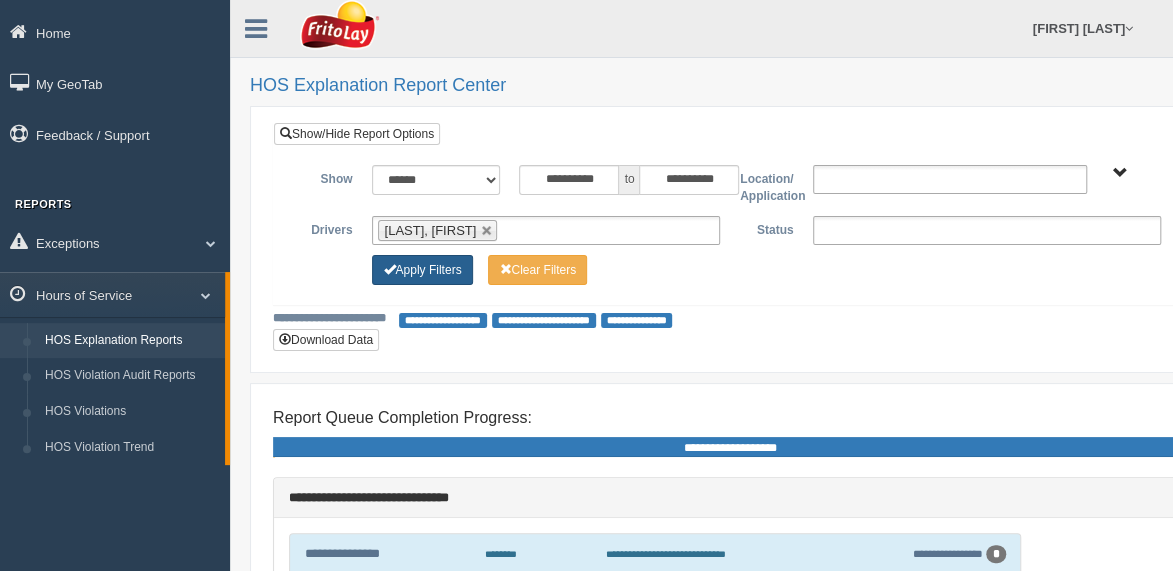 click on "Apply Filters" at bounding box center (422, 270) 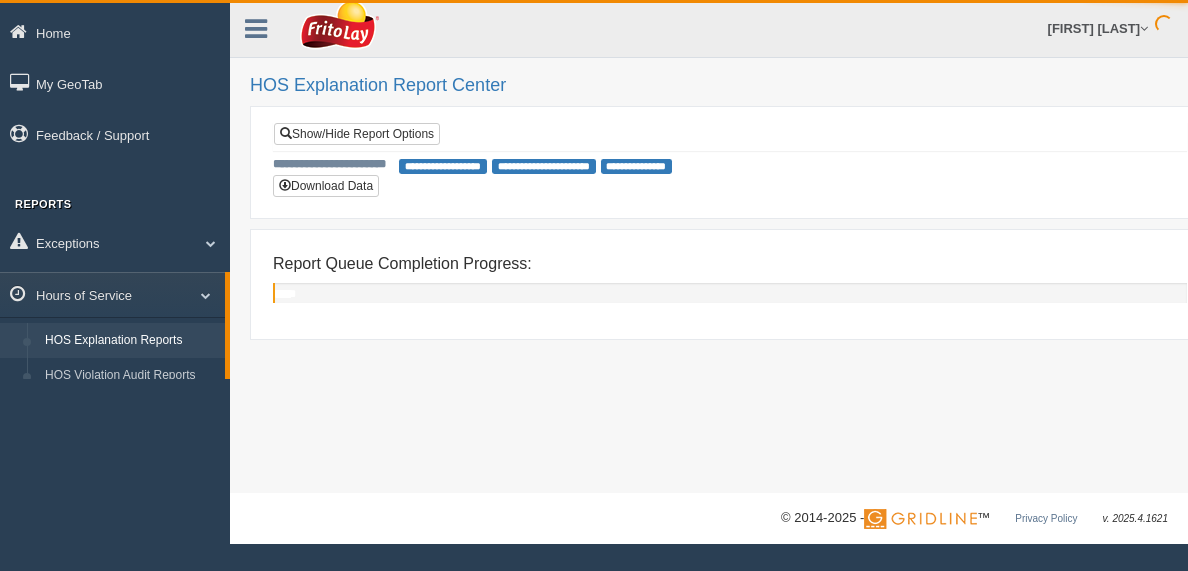 scroll, scrollTop: 0, scrollLeft: 0, axis: both 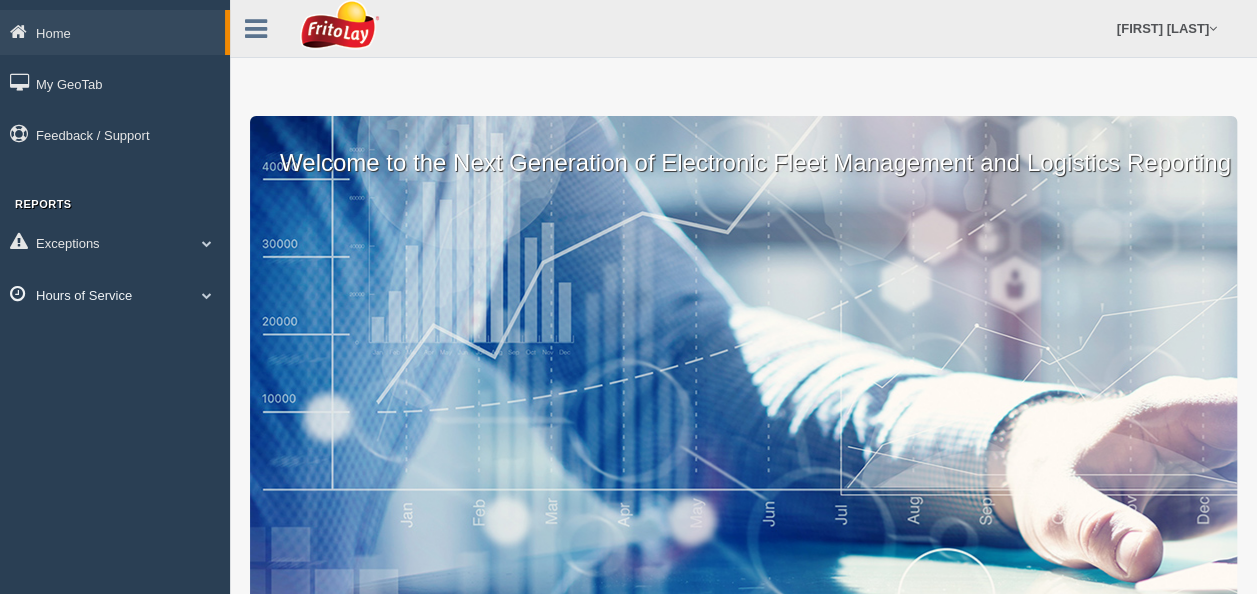 click on "Hours of Service" at bounding box center [115, 294] 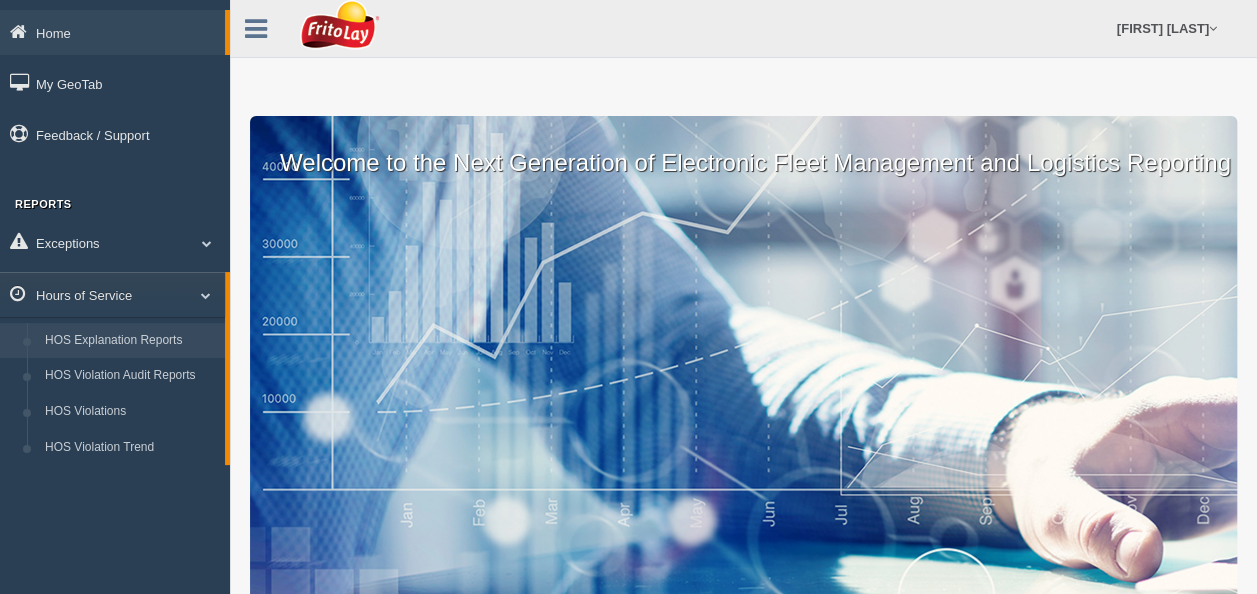 click on "HOS Explanation Reports" at bounding box center (130, 341) 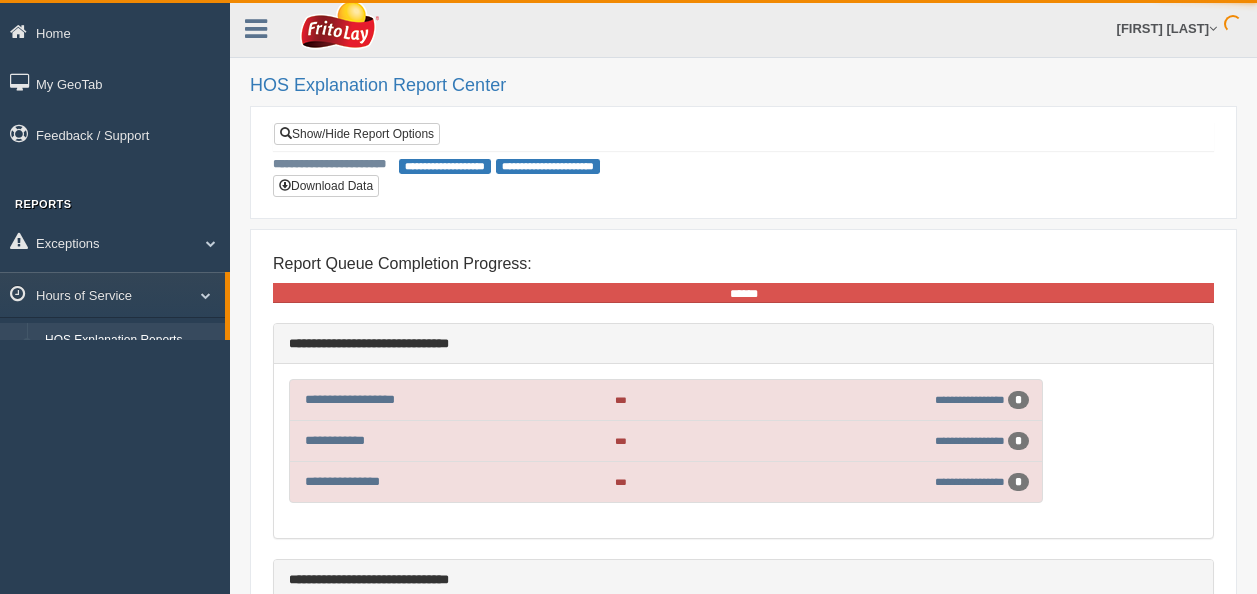 scroll, scrollTop: 0, scrollLeft: 0, axis: both 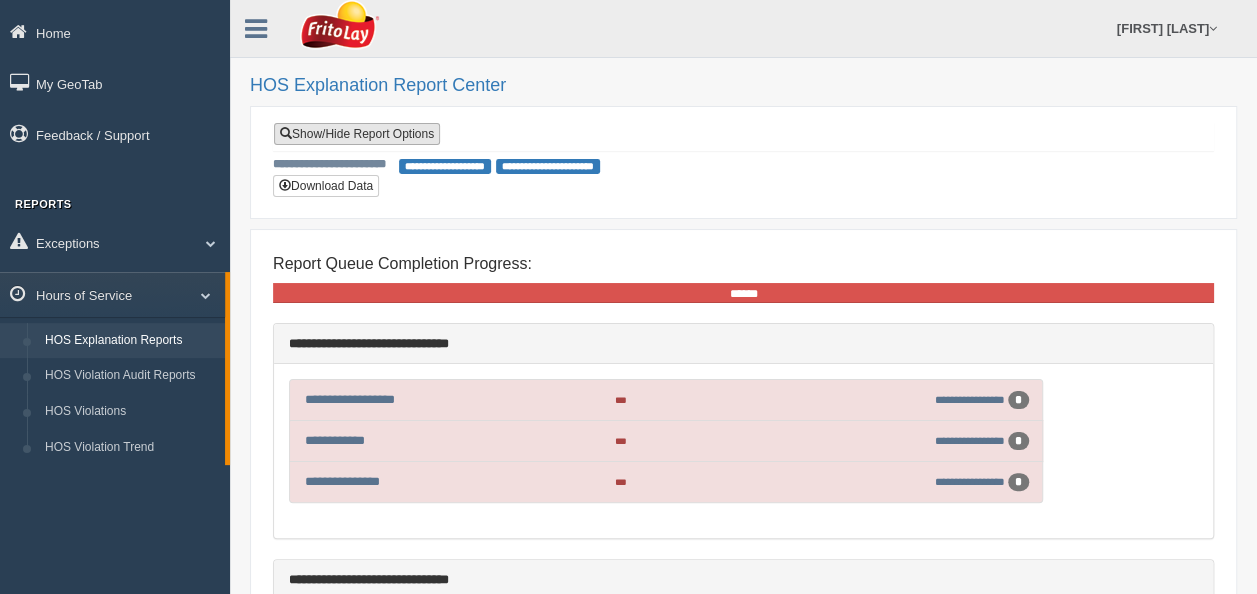 click on "Show/Hide Report Options" at bounding box center (357, 134) 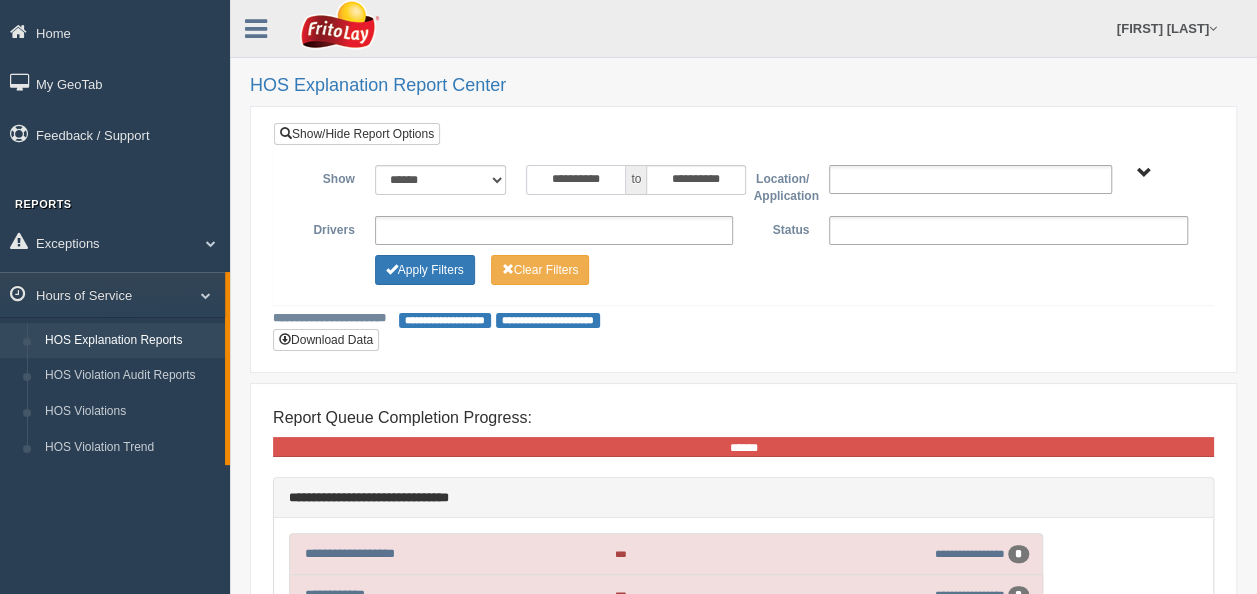 click on "**********" at bounding box center (576, 180) 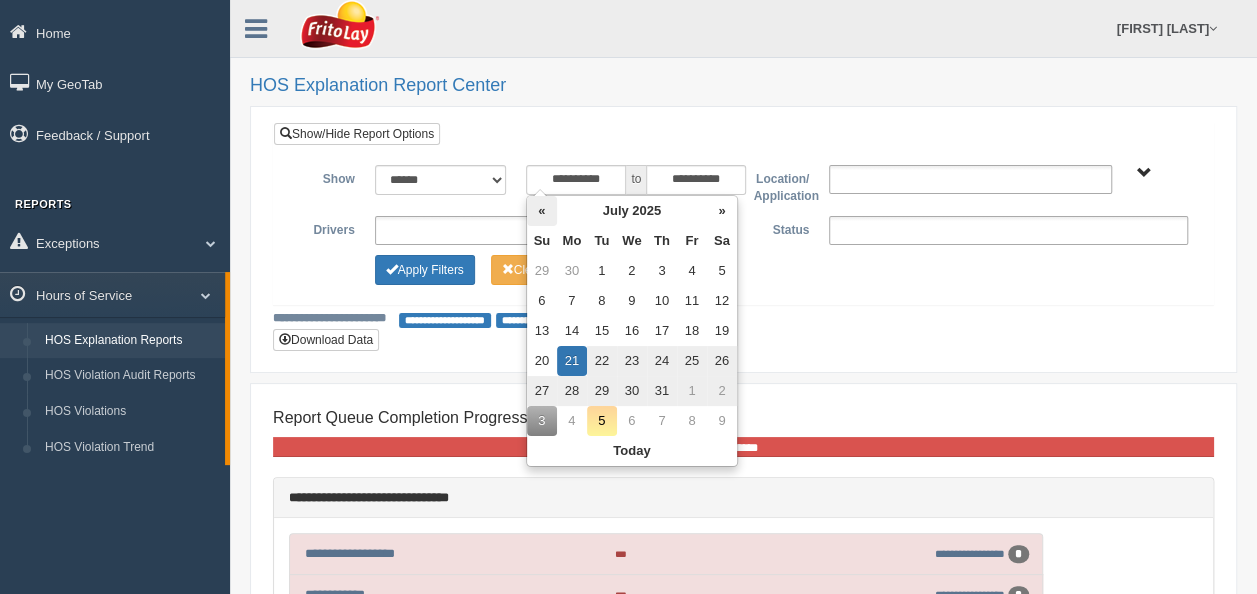 click on "«" at bounding box center [542, 211] 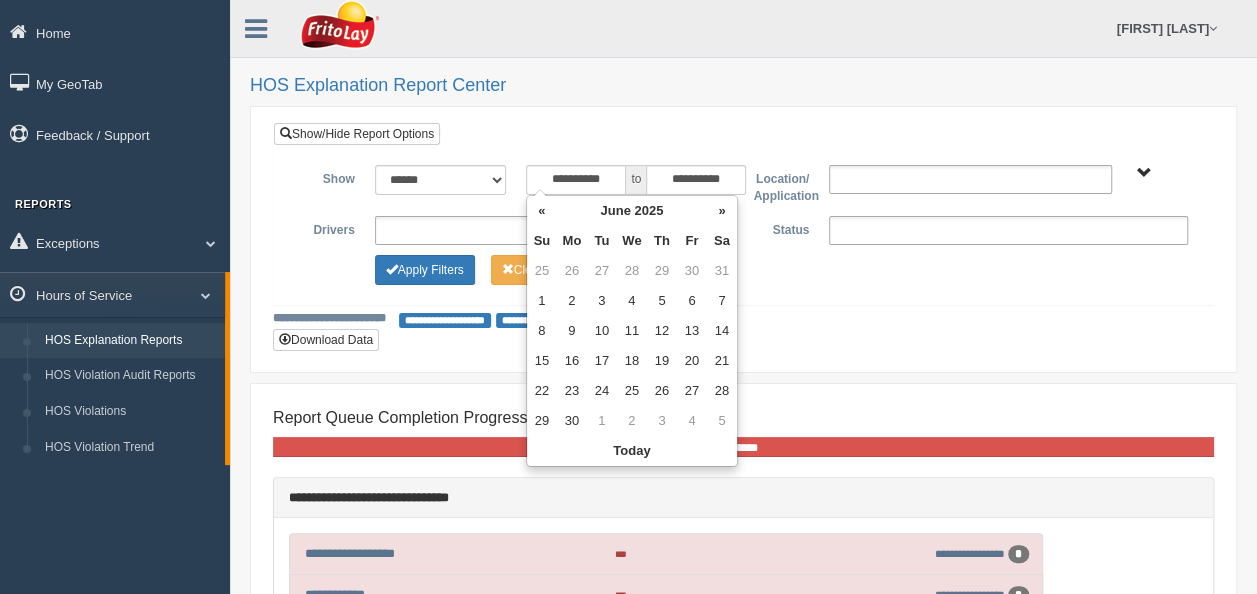 click on "«" at bounding box center [542, 211] 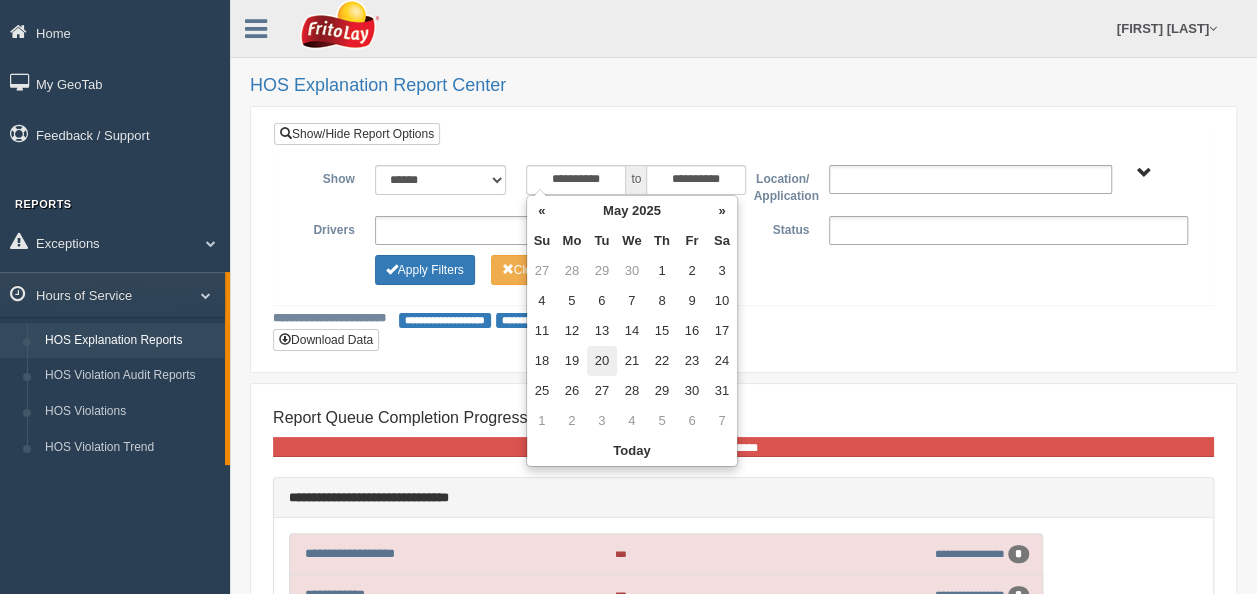 click on "20" at bounding box center (602, 361) 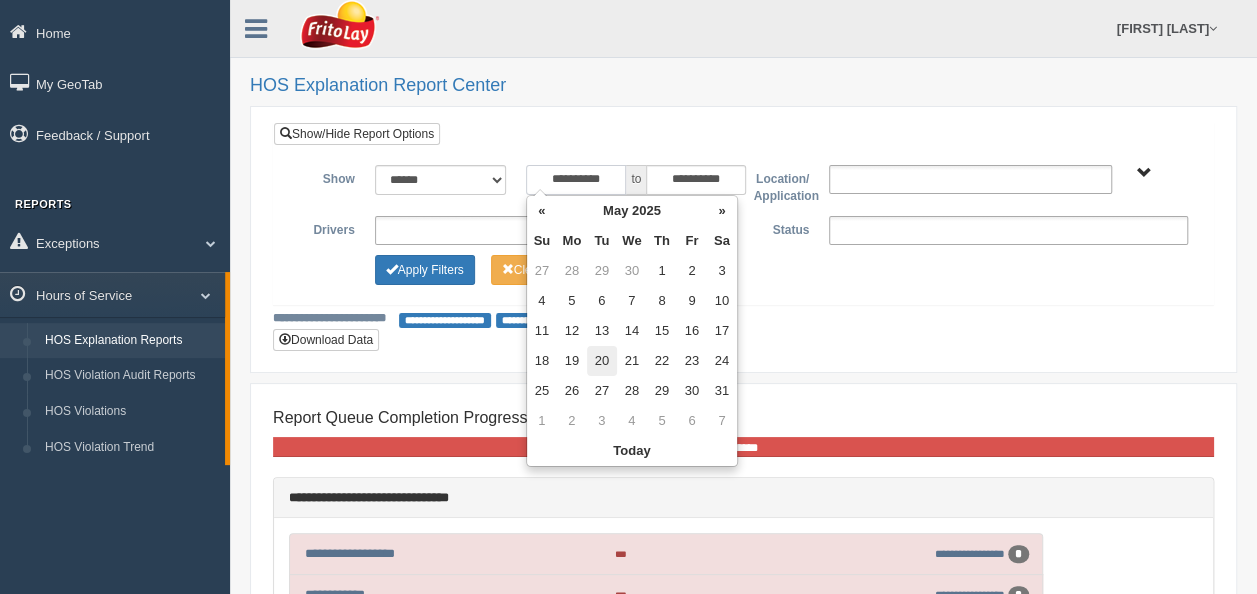 type on "**********" 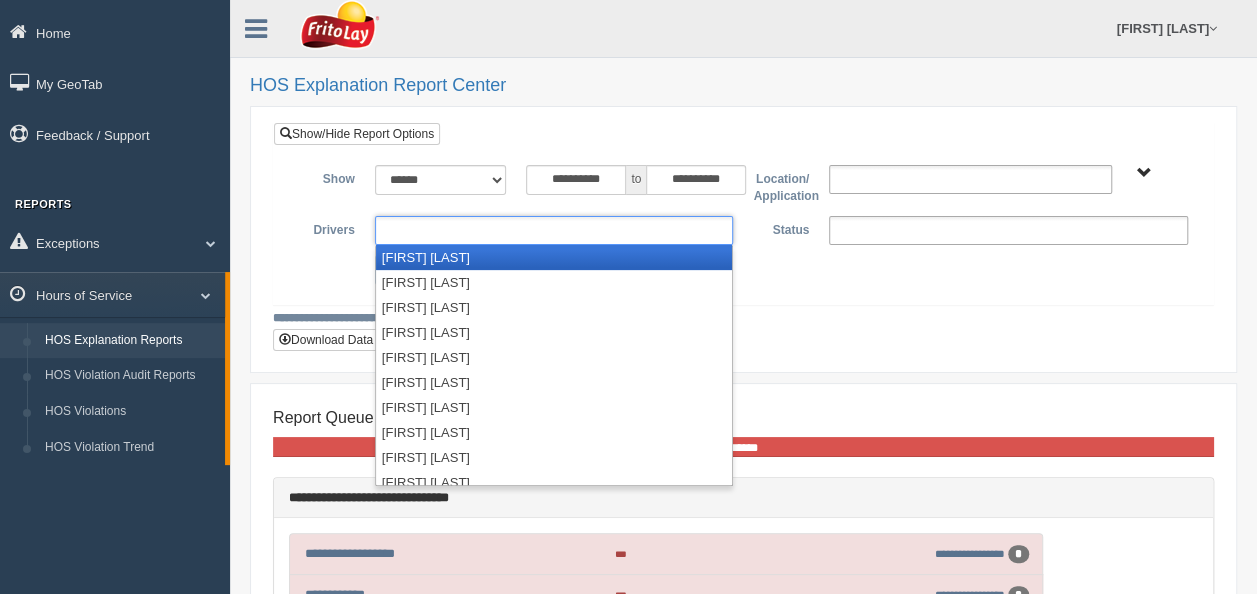 click at bounding box center [554, 230] 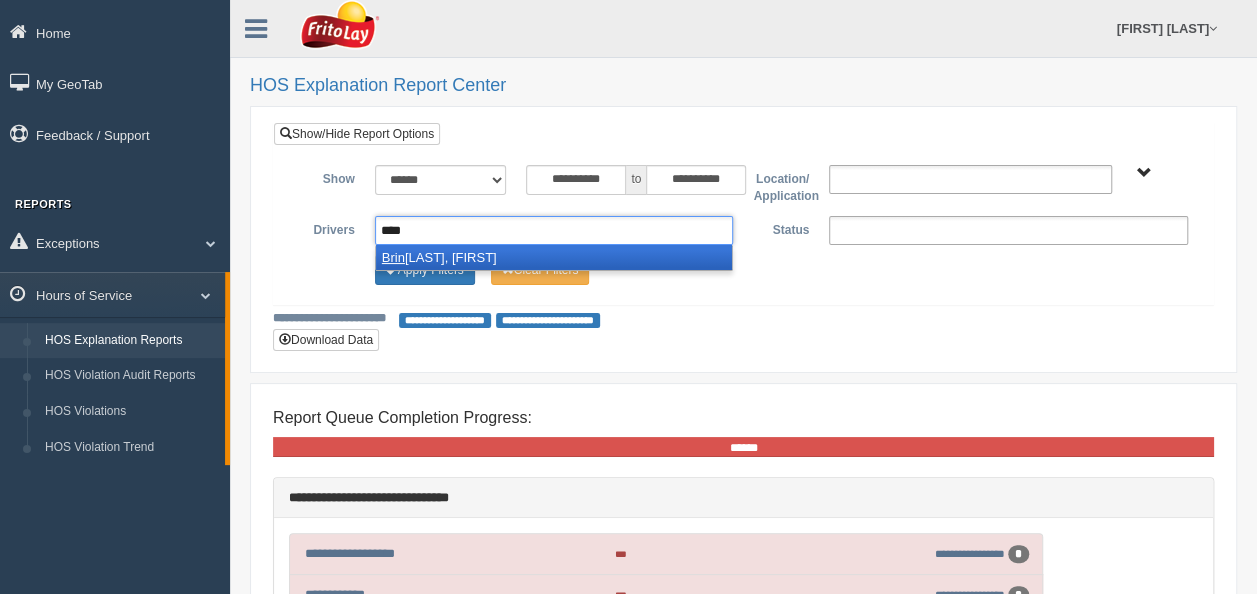 type on "****" 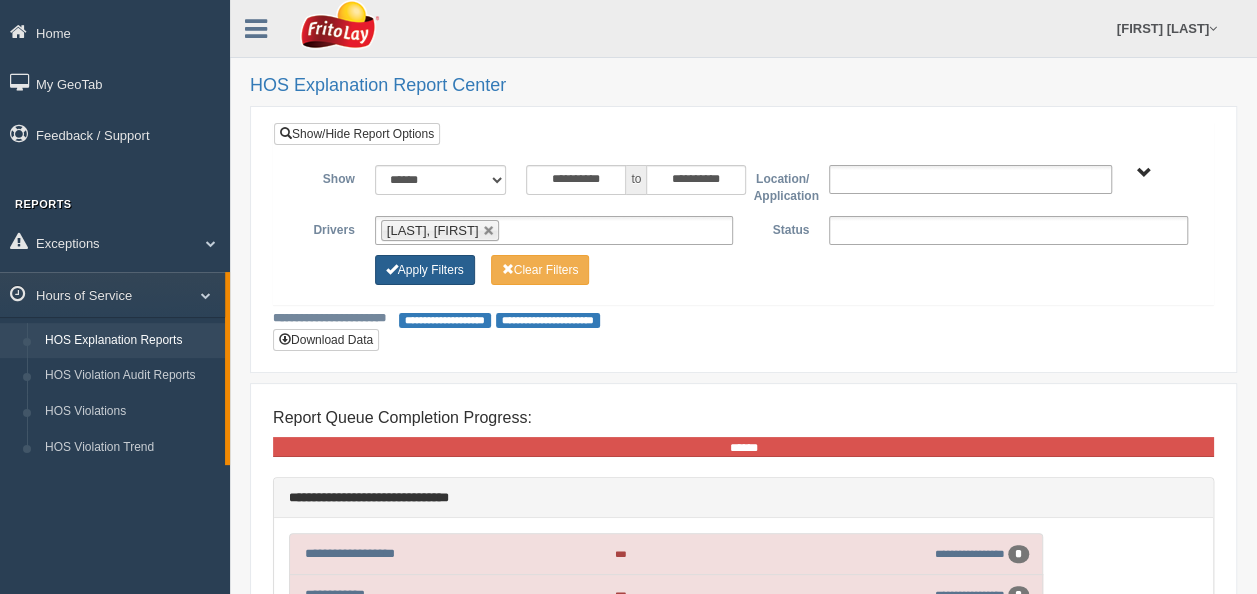 click on "Apply Filters" at bounding box center [425, 270] 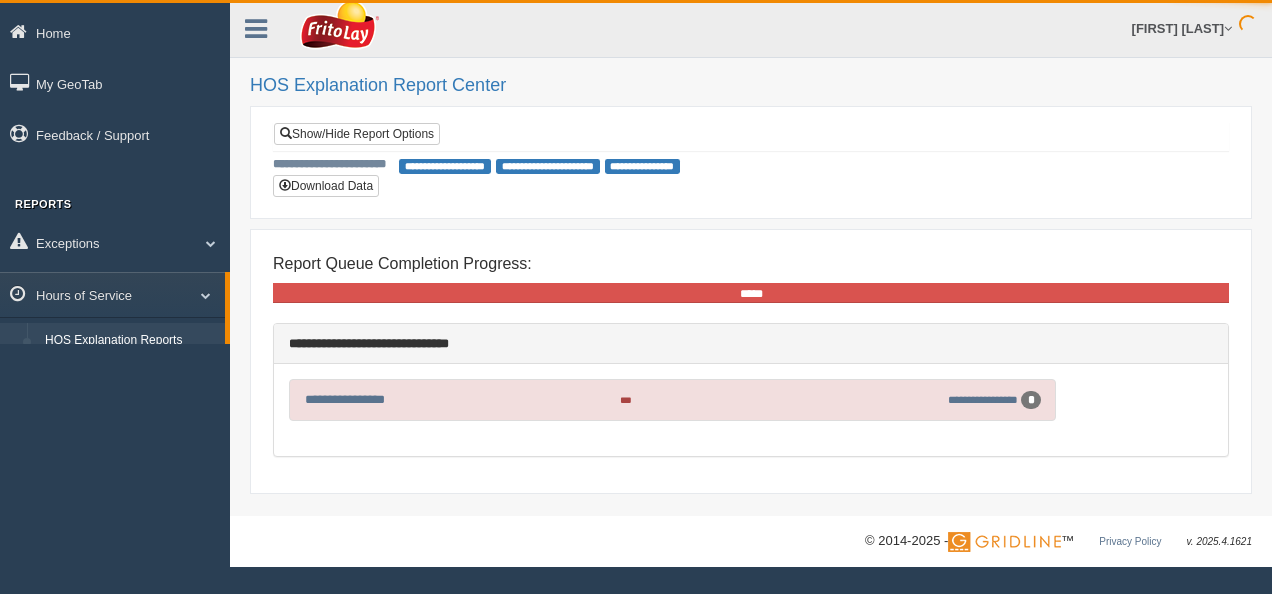 scroll, scrollTop: 0, scrollLeft: 0, axis: both 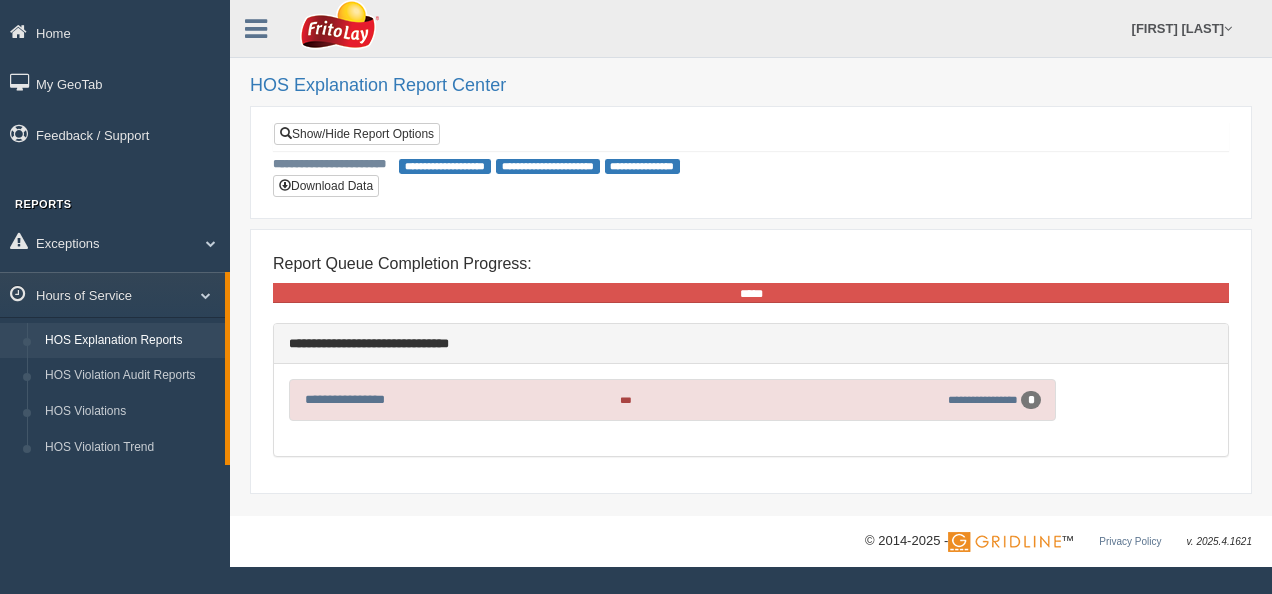 click on "**********" at bounding box center (389, 399) 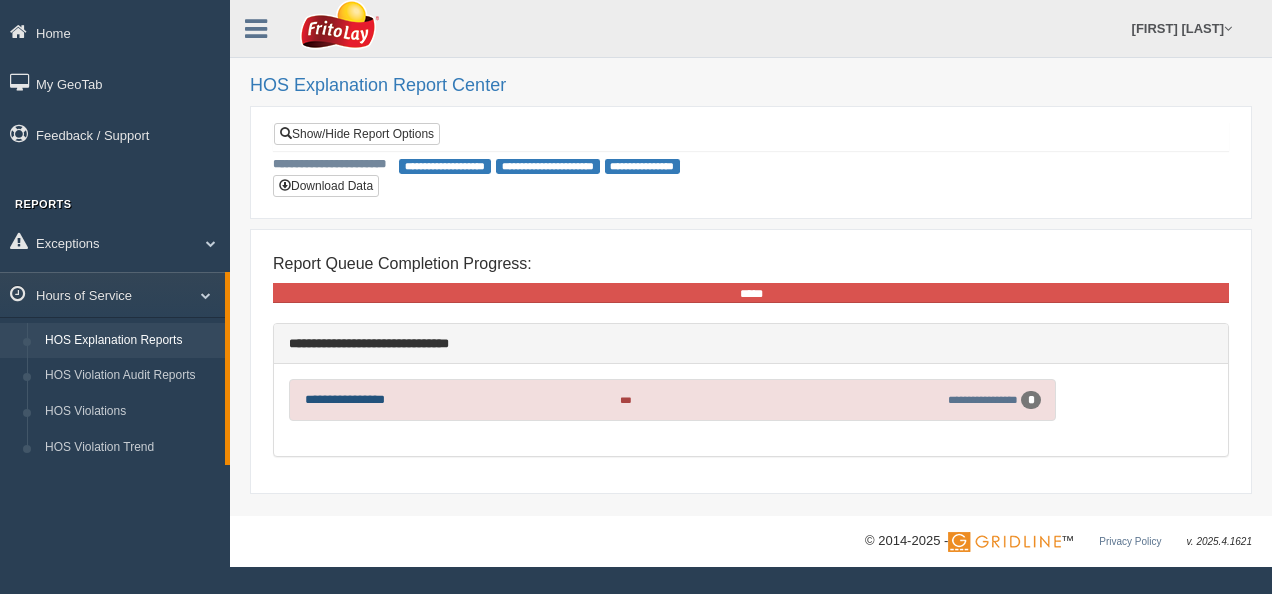 click on "**********" at bounding box center [345, 399] 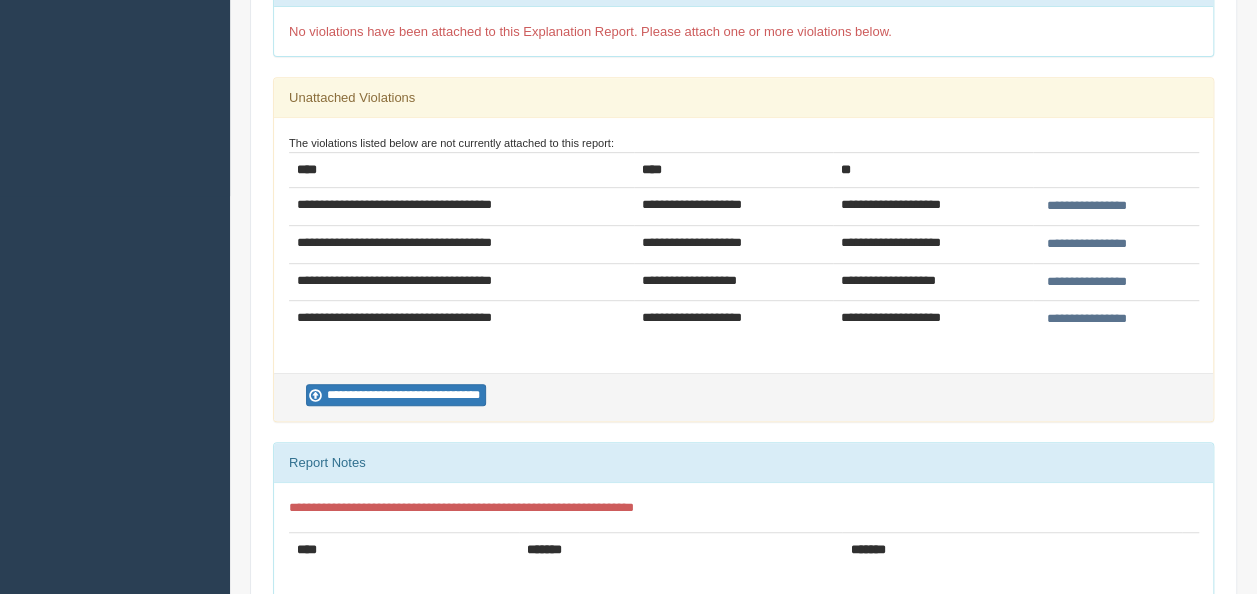 scroll, scrollTop: 400, scrollLeft: 0, axis: vertical 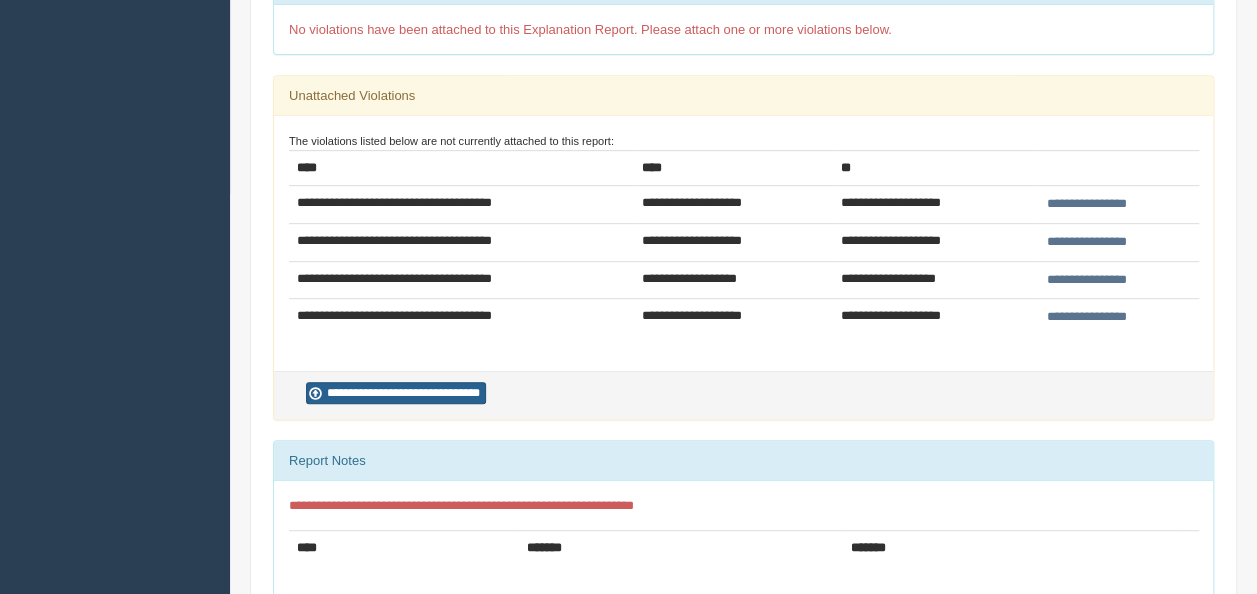 click on "**********" at bounding box center [396, 393] 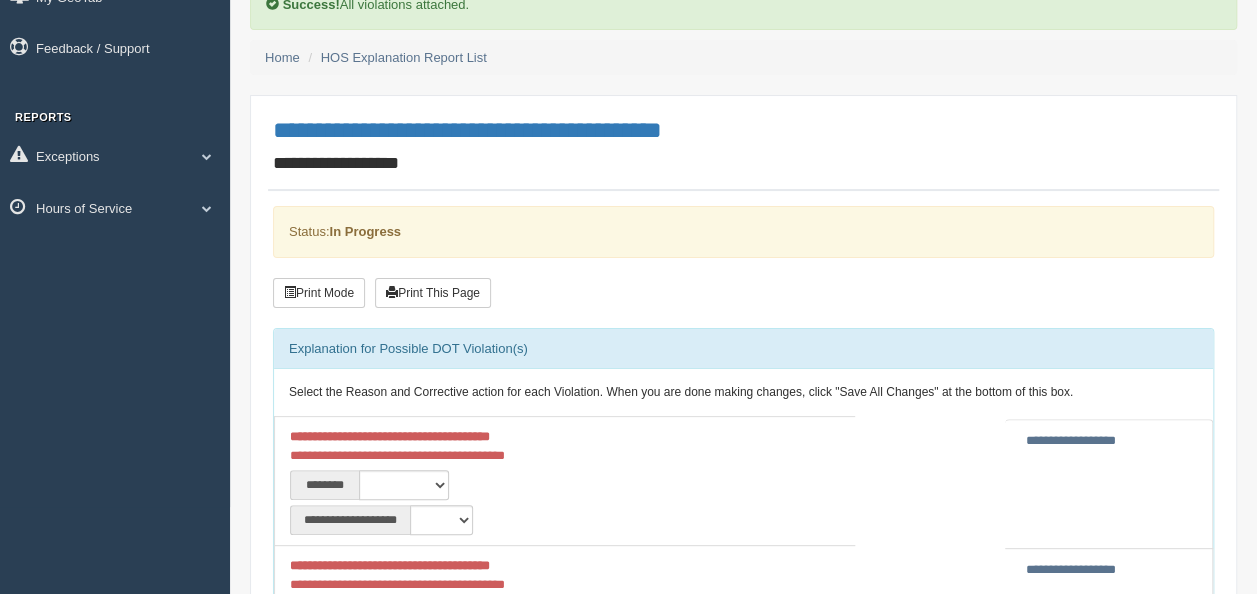 scroll, scrollTop: 200, scrollLeft: 0, axis: vertical 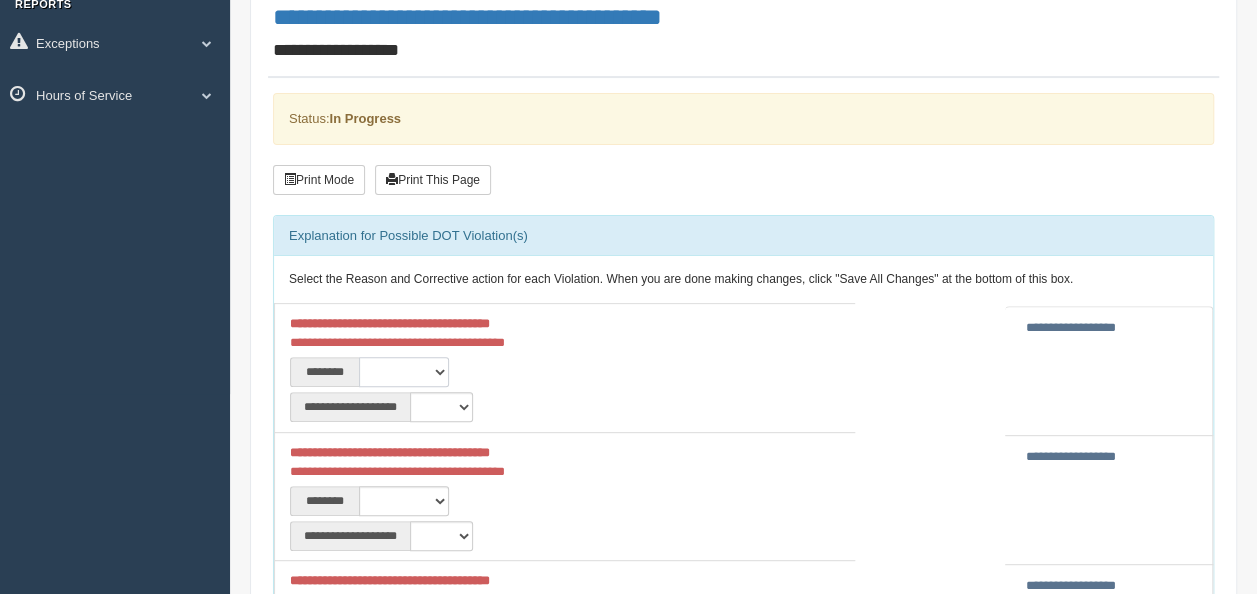 click on "**********" at bounding box center (404, 372) 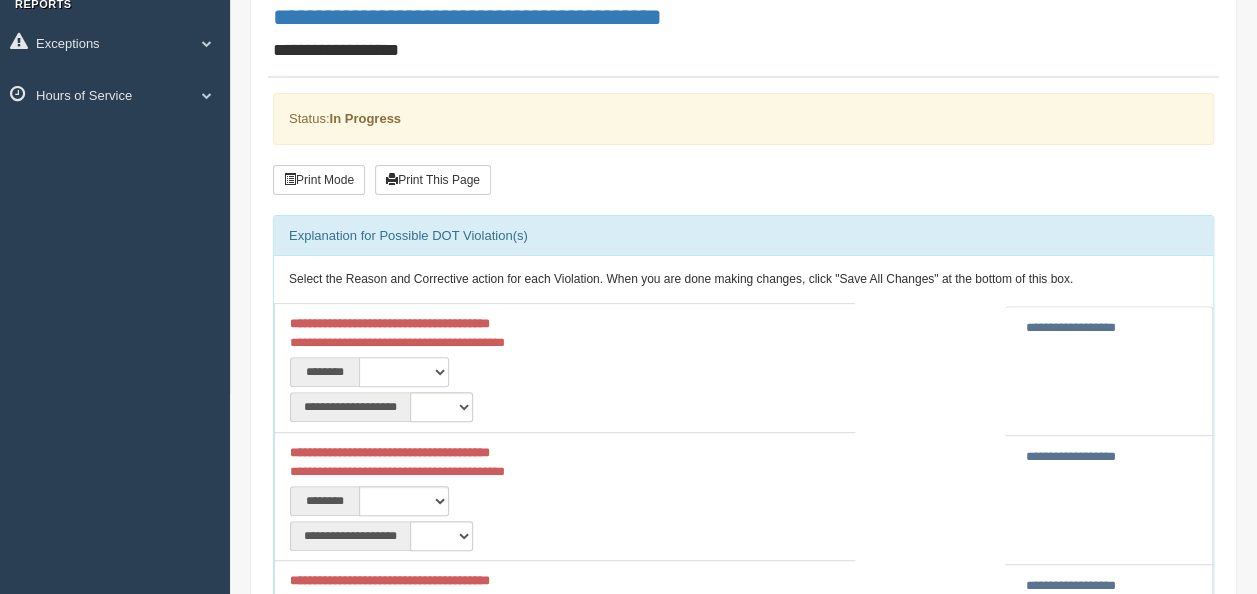 select on "****" 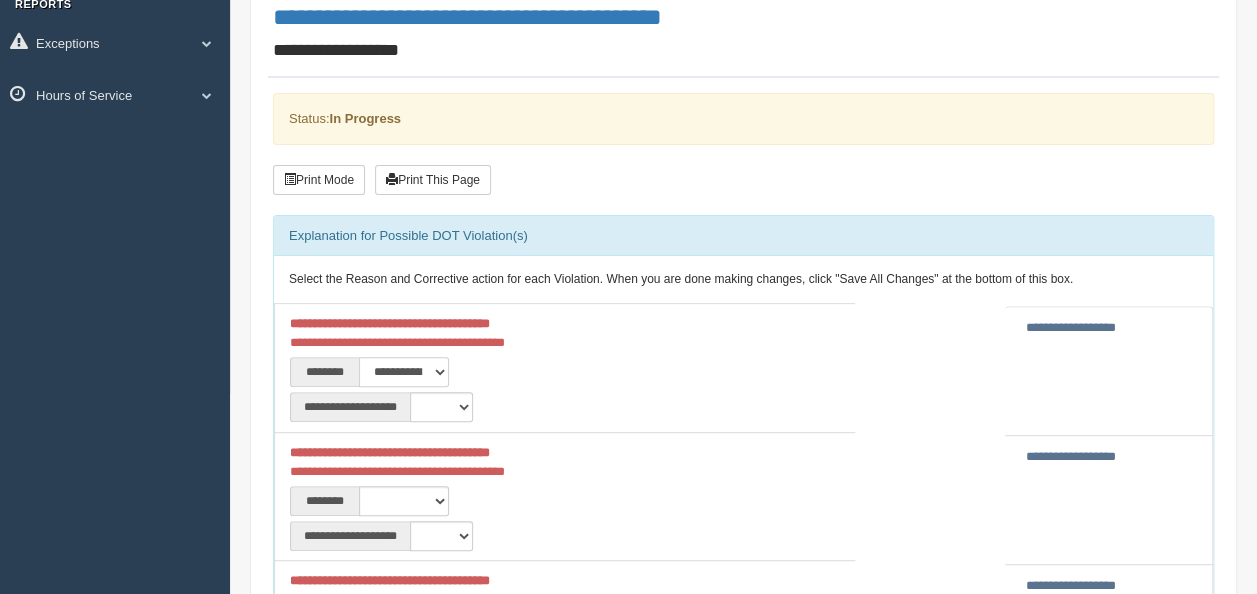 click on "**********" at bounding box center [404, 372] 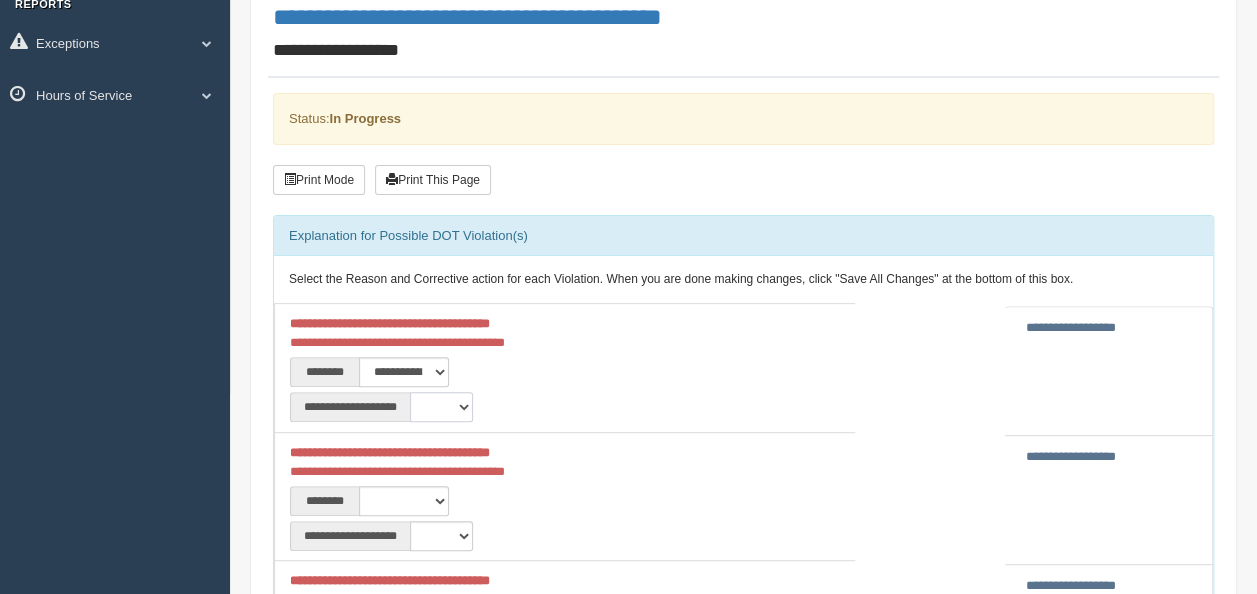 click on "**********" at bounding box center (441, 407) 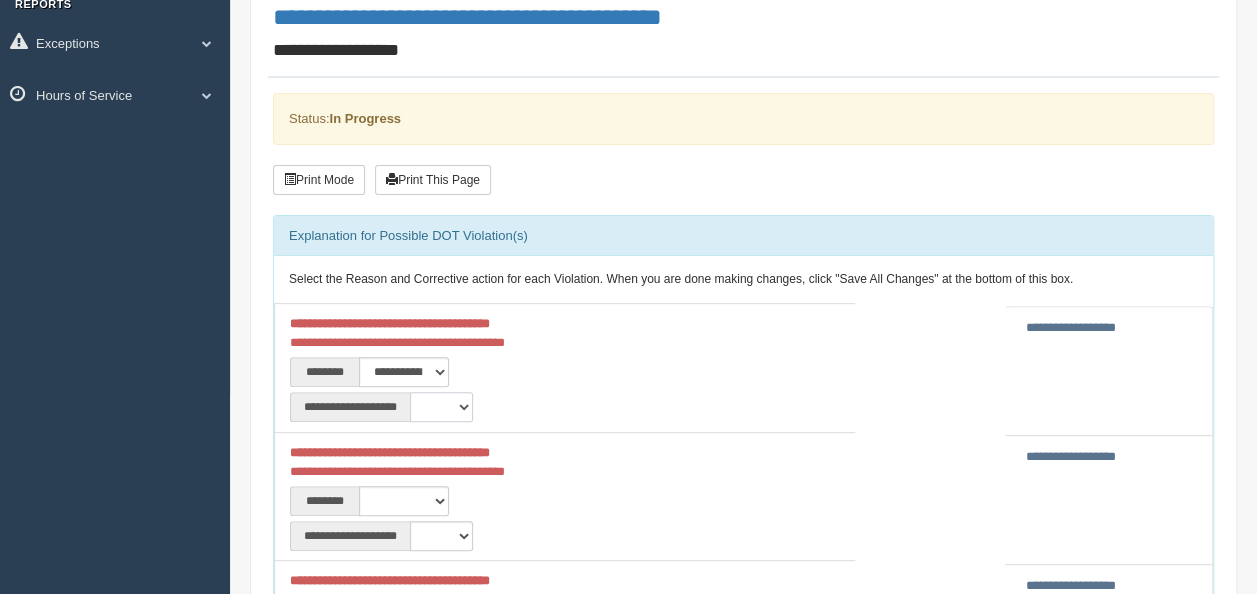 select on "**" 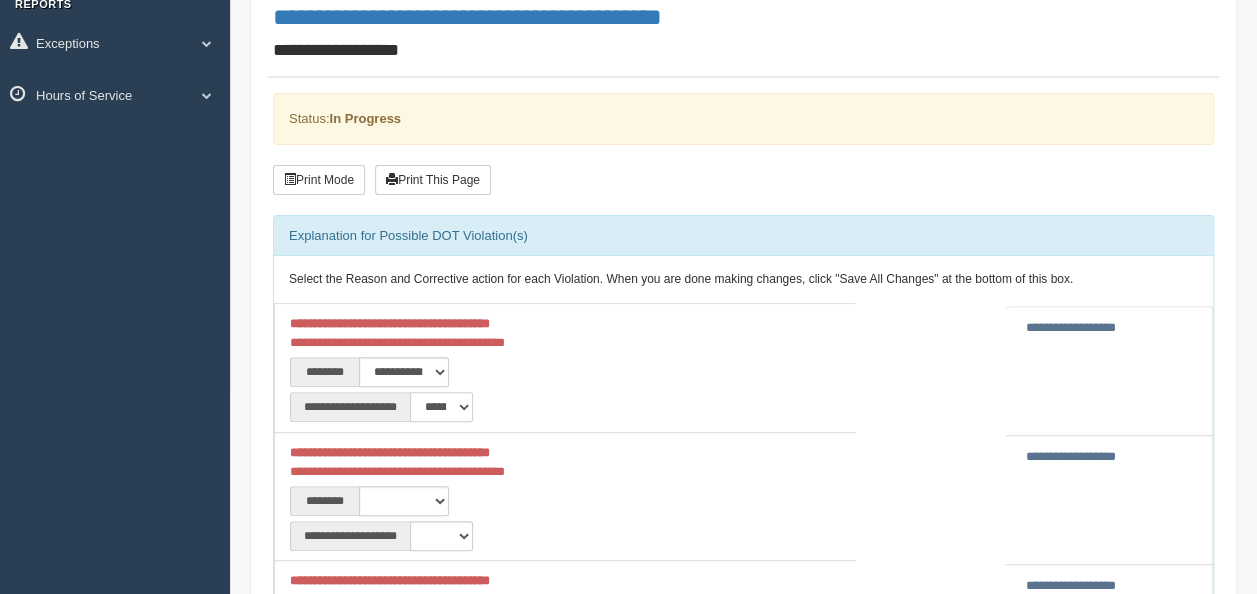 click on "**********" at bounding box center [441, 407] 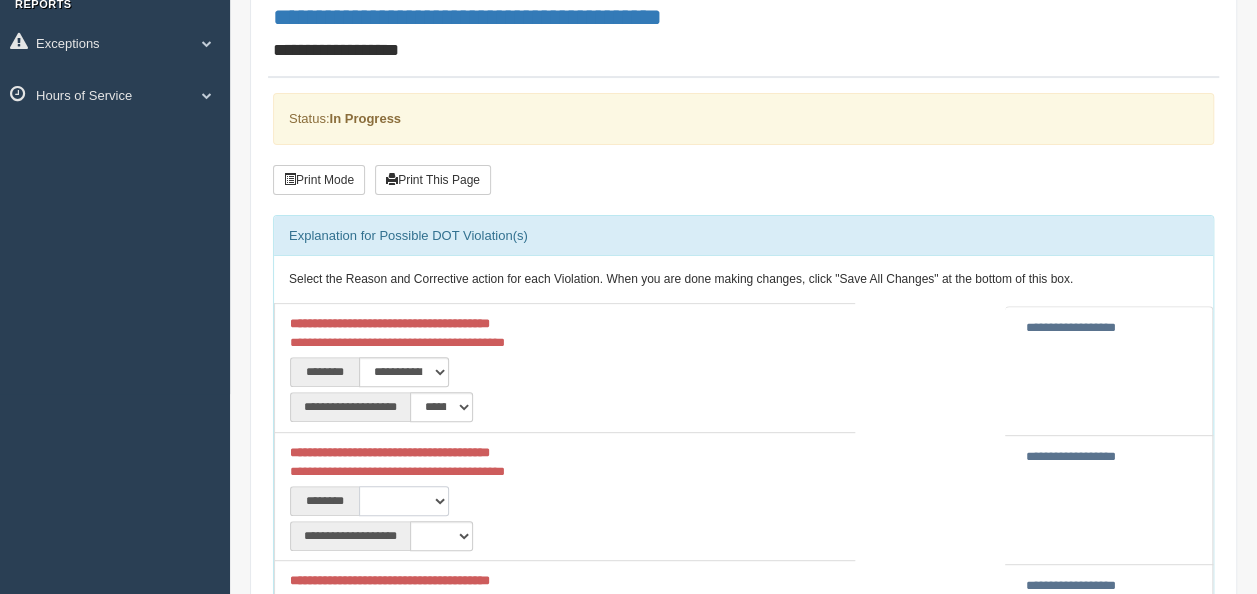 click on "**********" at bounding box center [404, 501] 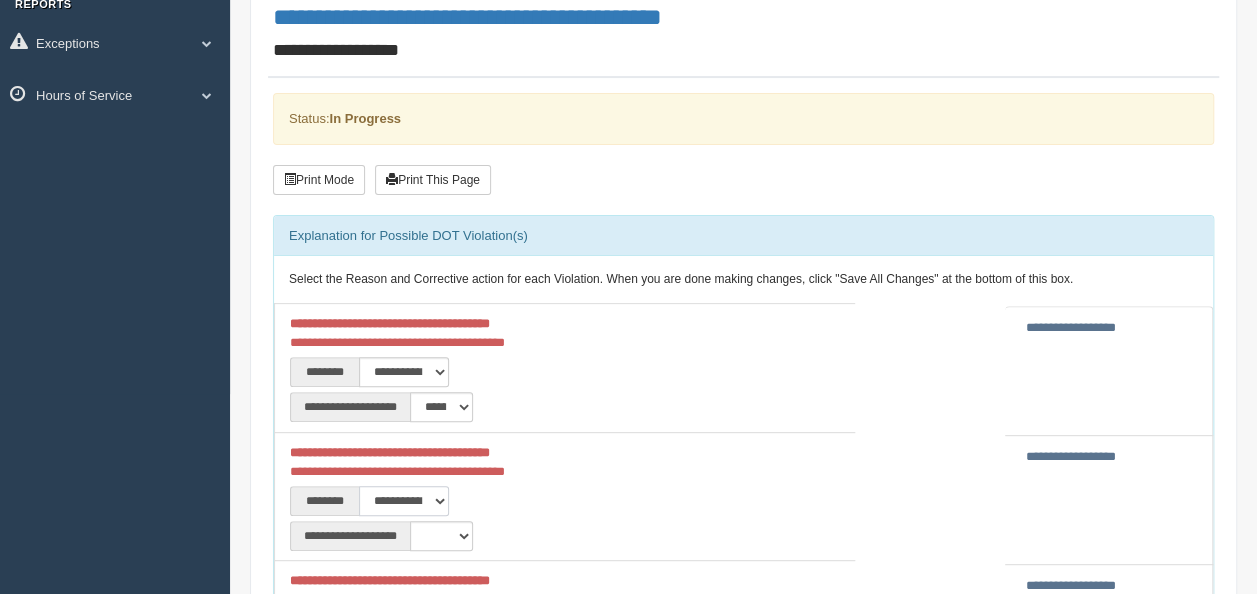 click on "**********" at bounding box center [404, 501] 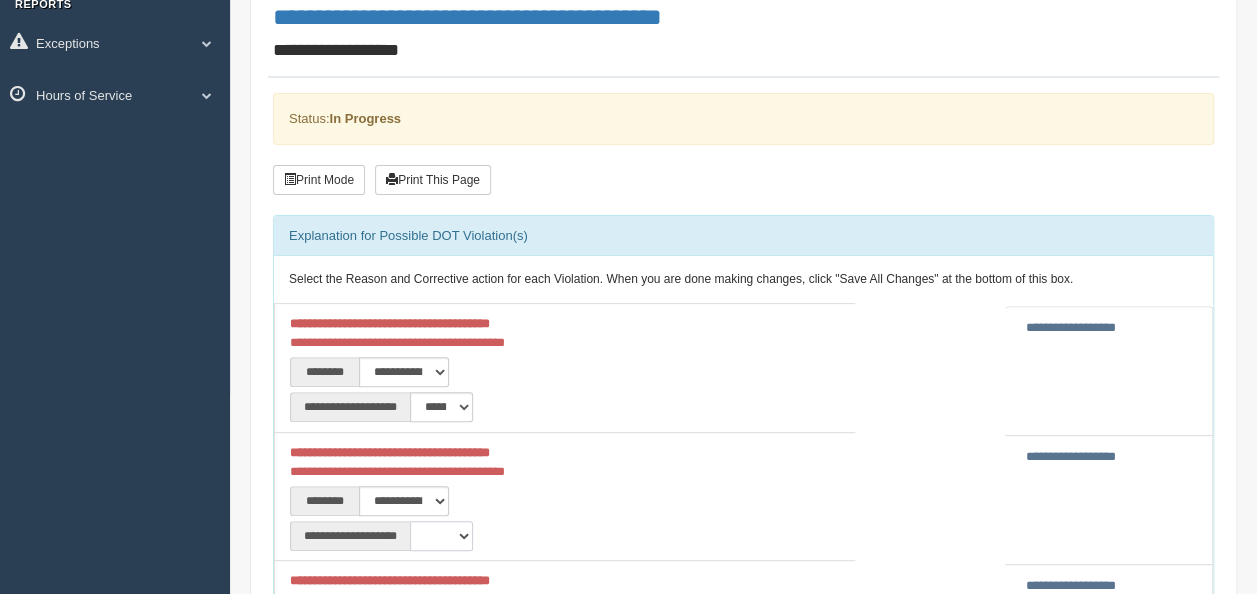 click on "**********" at bounding box center (441, 536) 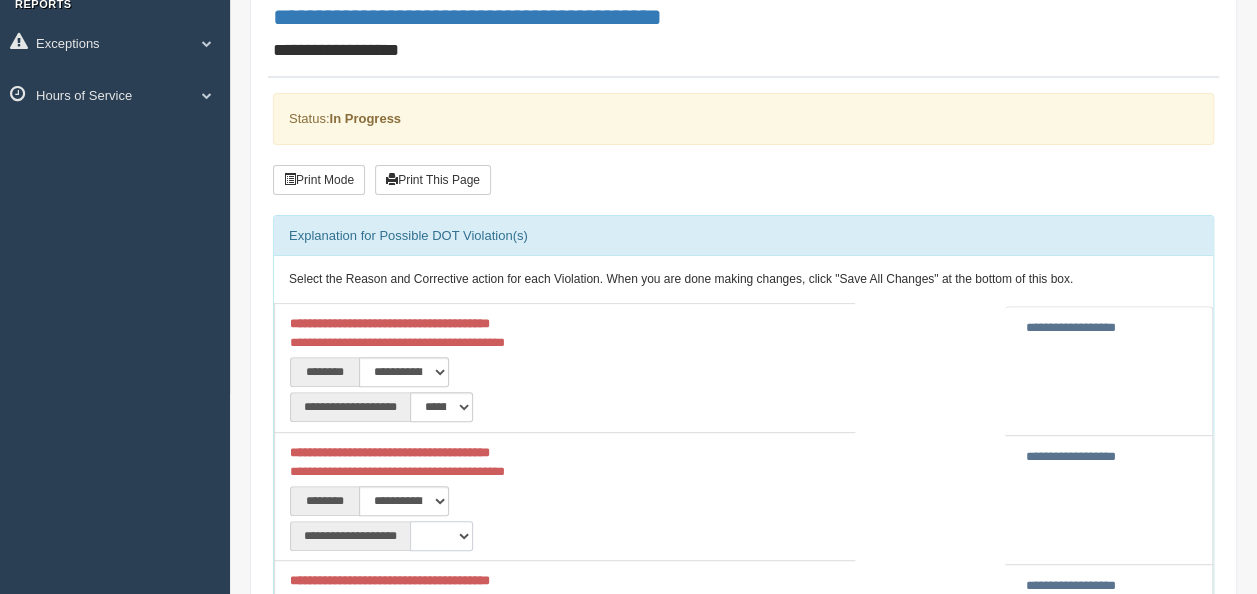 select on "**" 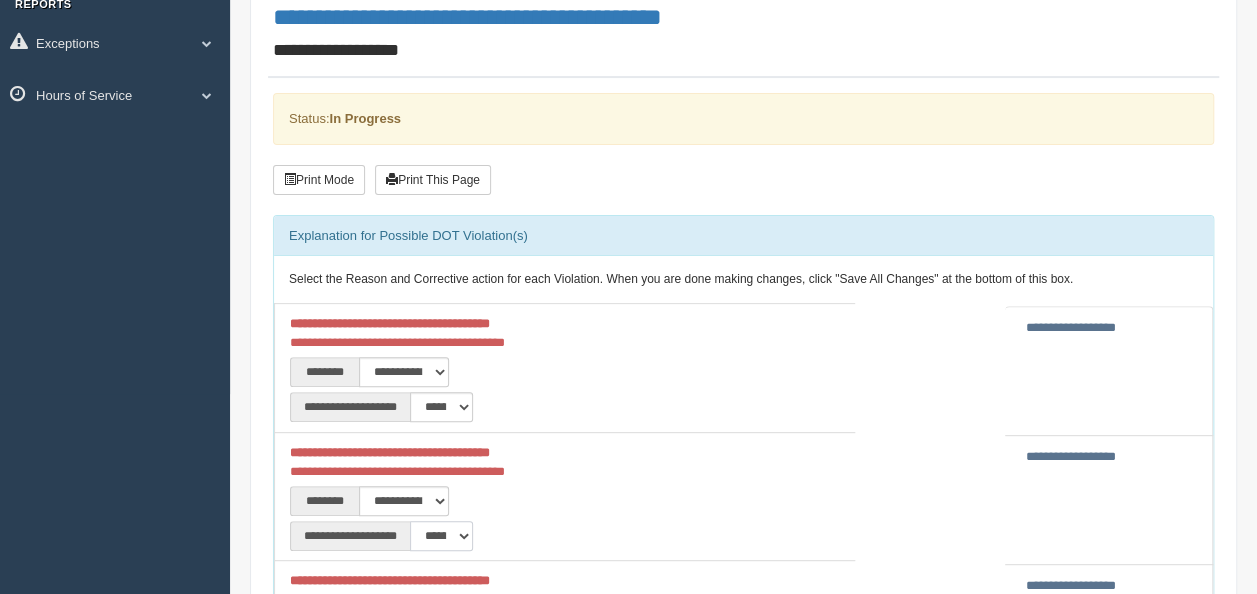 click on "**********" at bounding box center [441, 536] 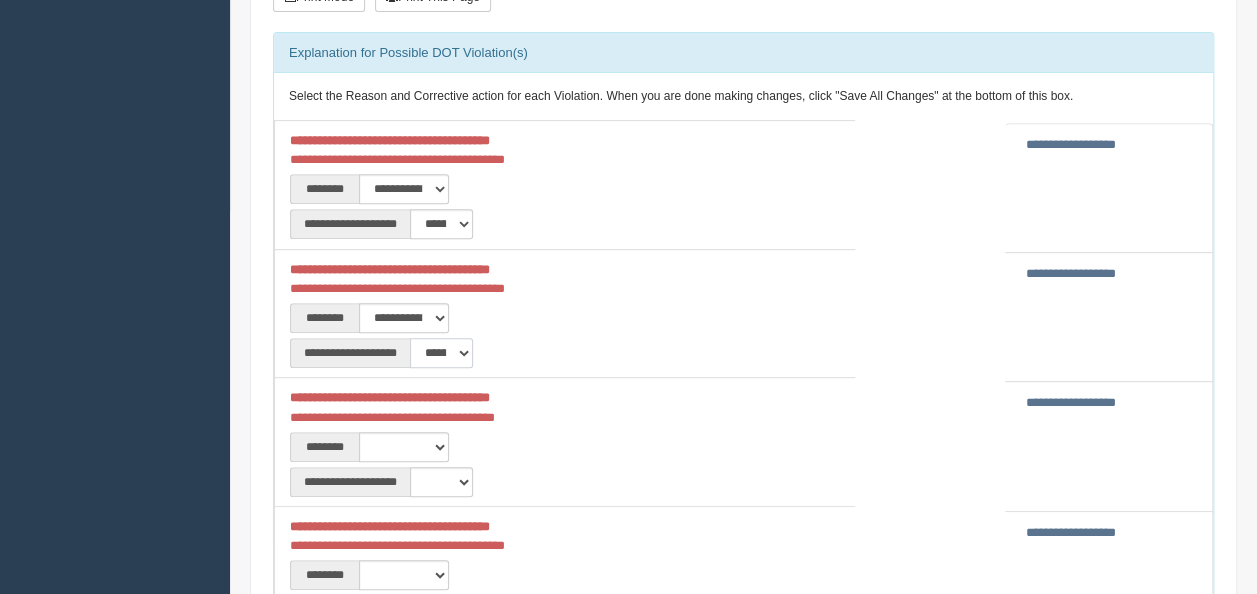 scroll, scrollTop: 400, scrollLeft: 0, axis: vertical 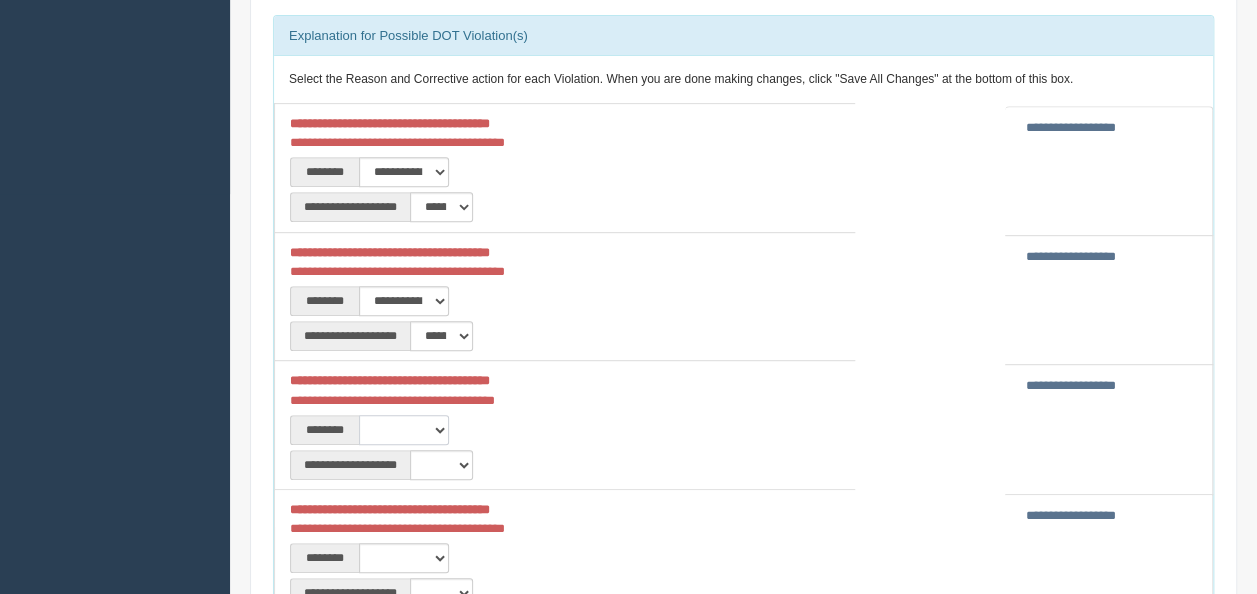 click on "**********" at bounding box center (404, 430) 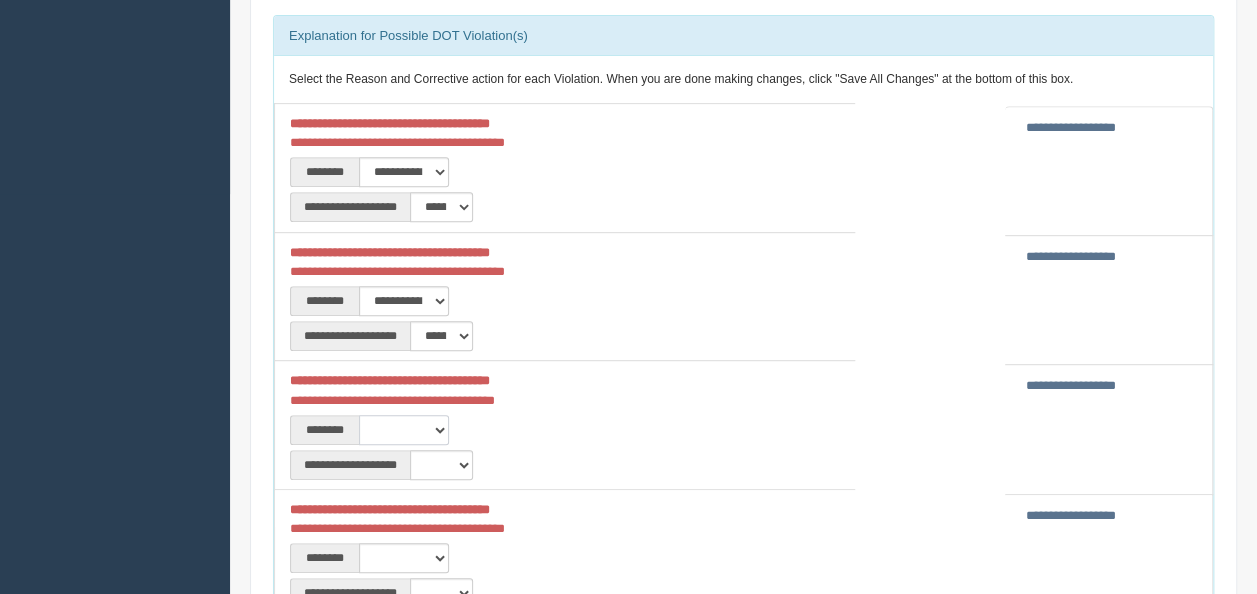 select on "****" 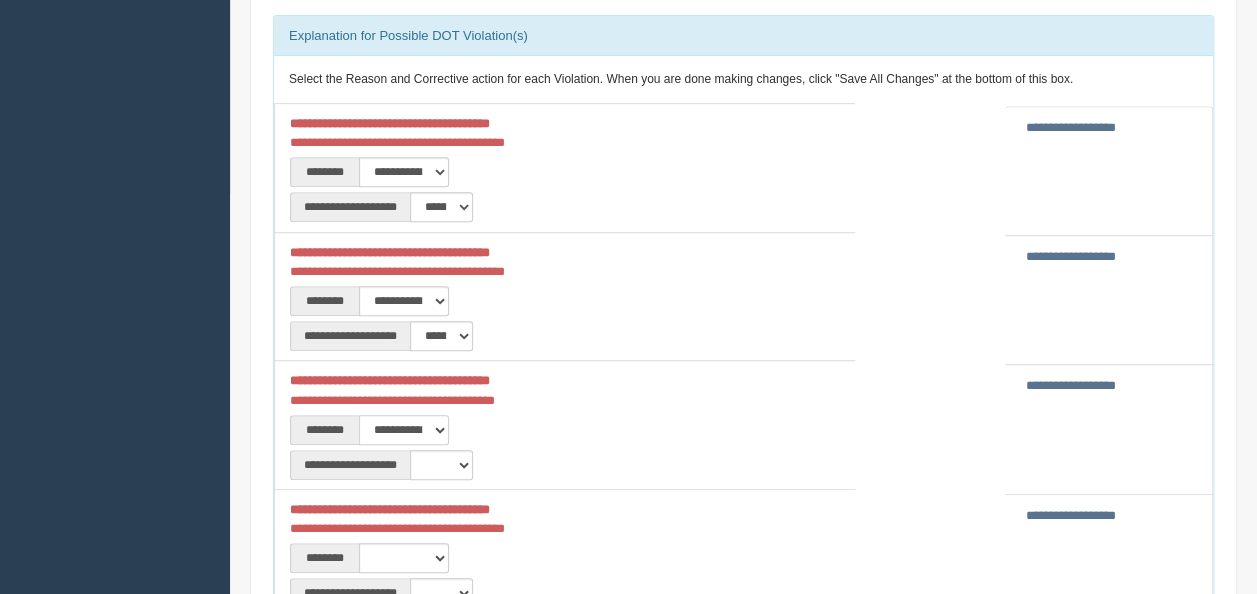 click on "**********" at bounding box center [404, 430] 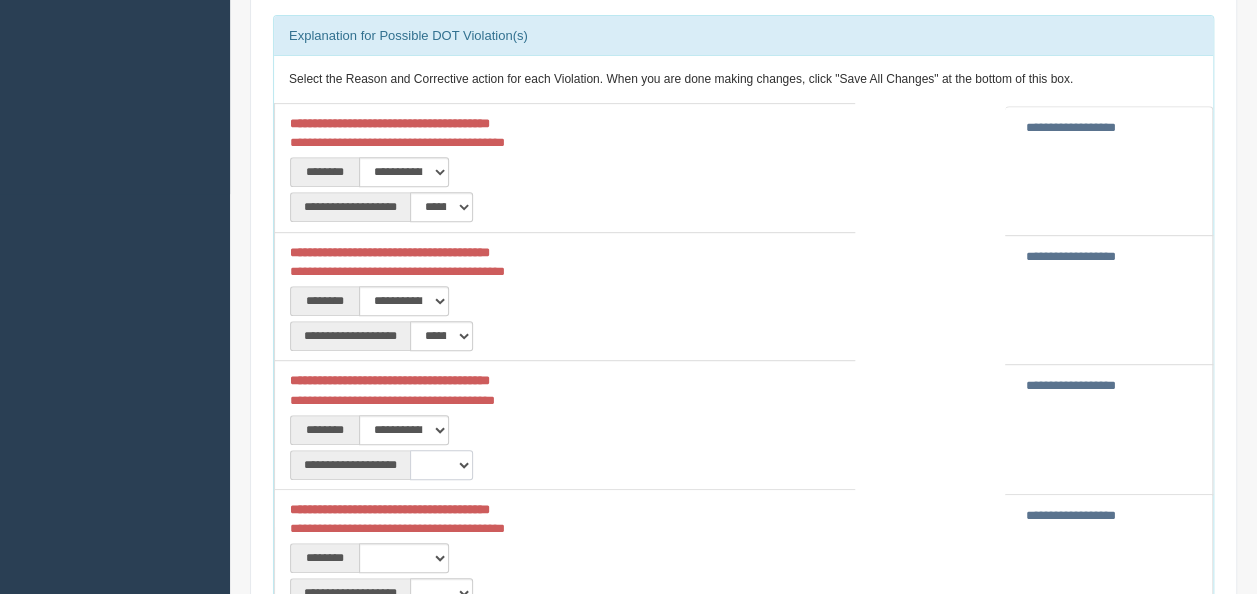 click on "**********" at bounding box center (441, 465) 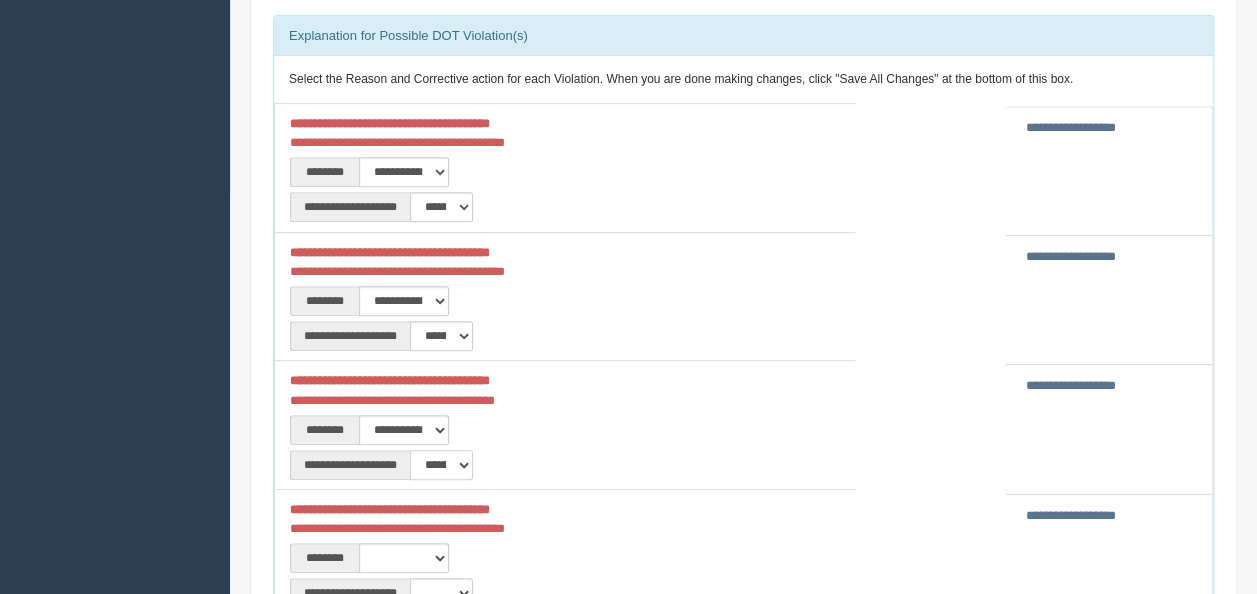 click on "**********" at bounding box center (441, 465) 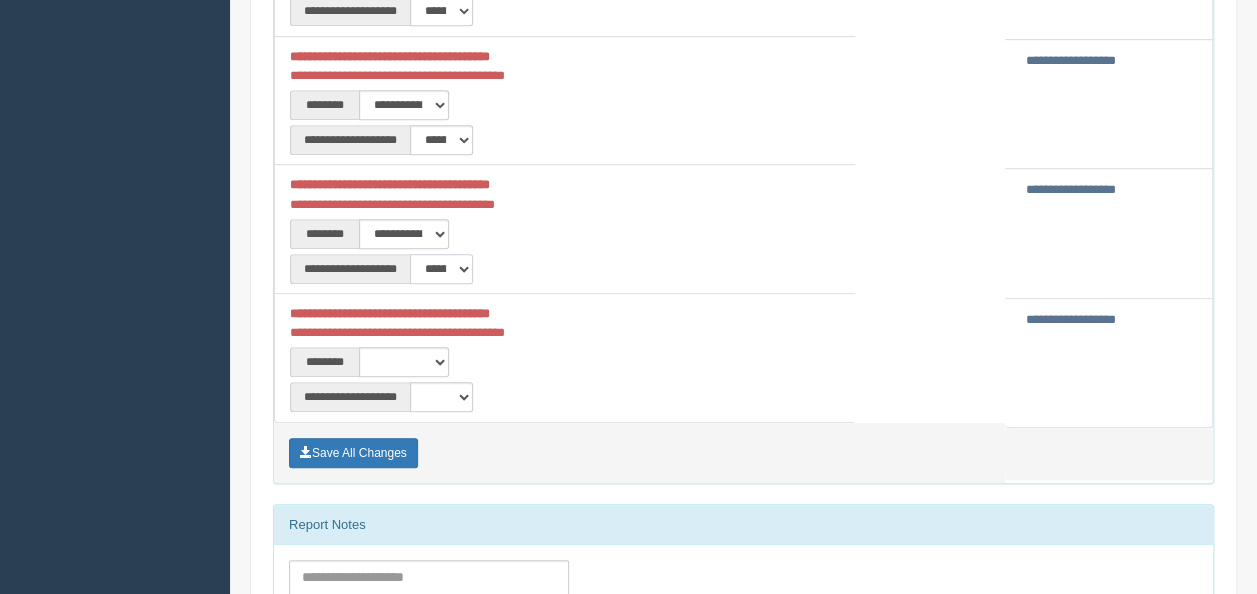 scroll, scrollTop: 600, scrollLeft: 0, axis: vertical 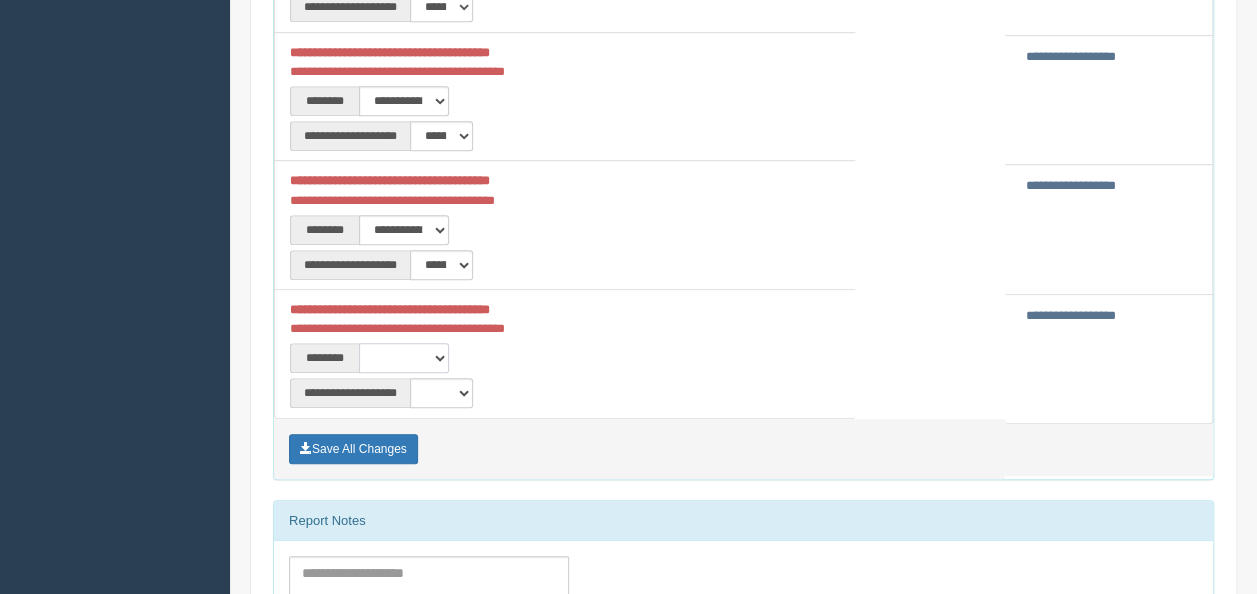 click on "**********" at bounding box center [404, 358] 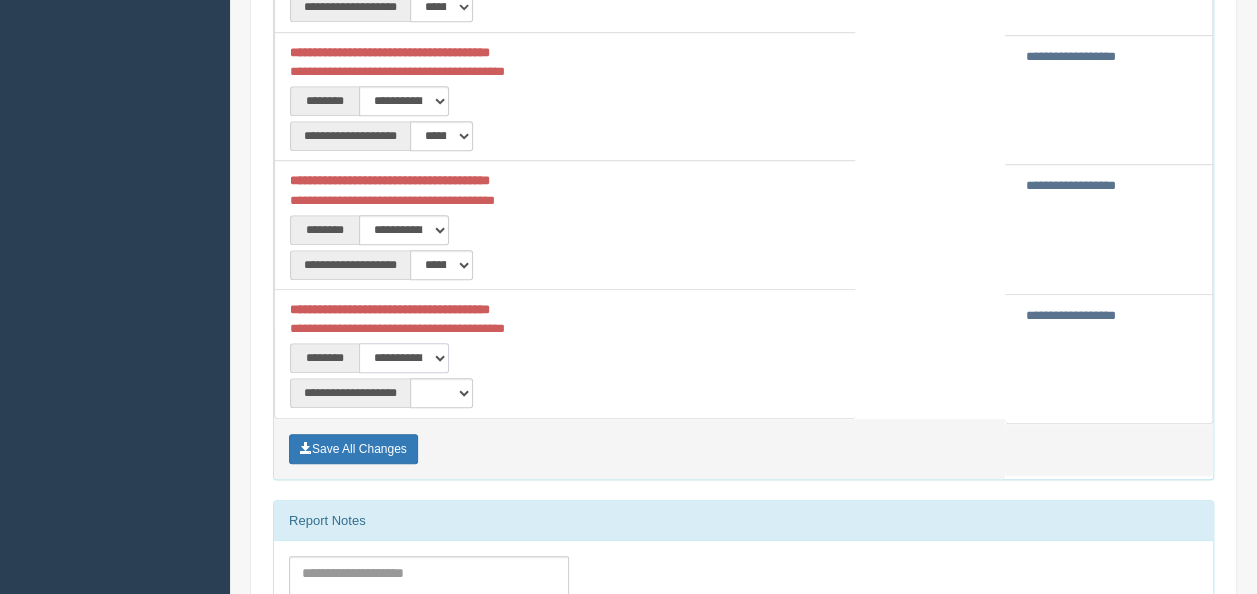 click on "**********" at bounding box center (404, 358) 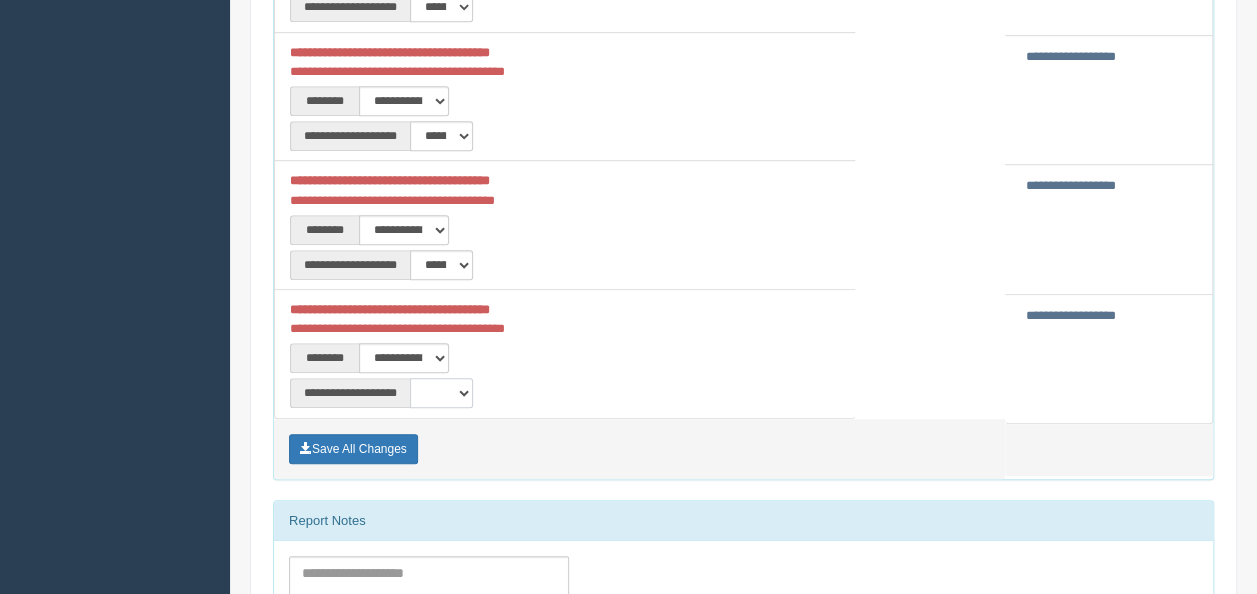 click on "**********" at bounding box center [441, 393] 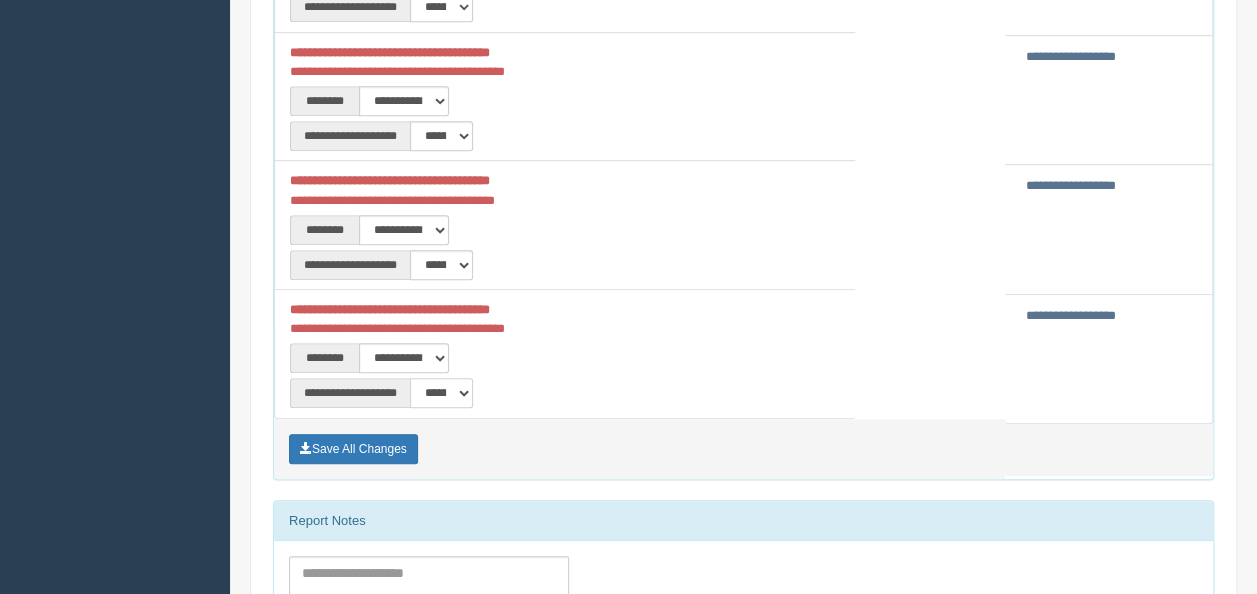 click on "**********" at bounding box center (441, 393) 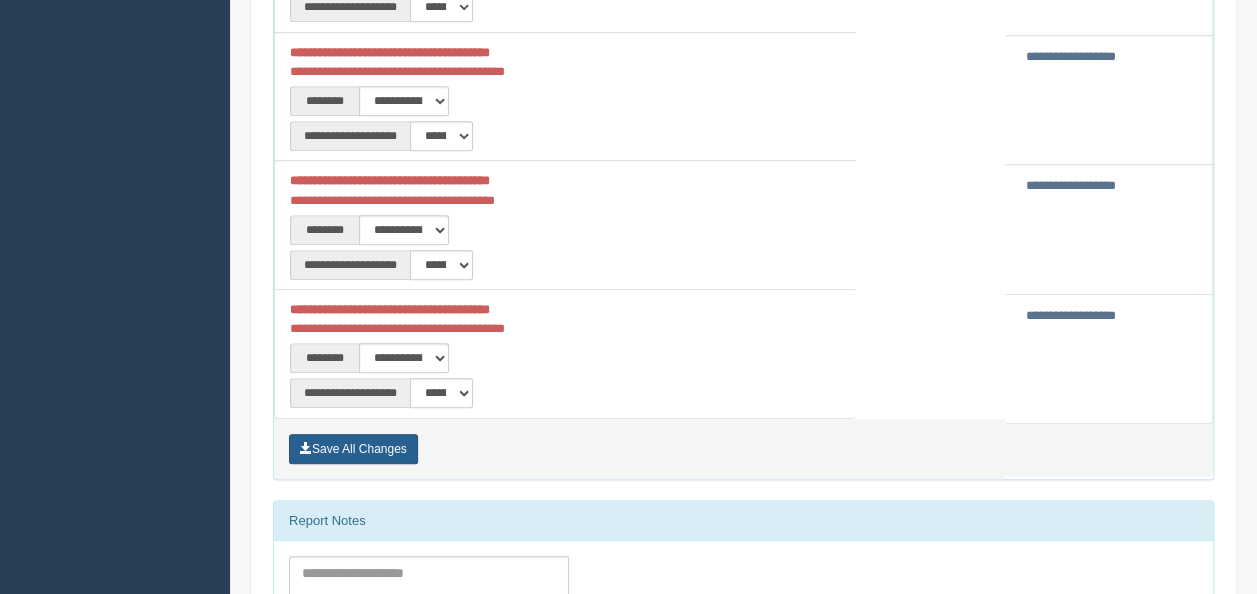 click on "Save All Changes" at bounding box center (353, 449) 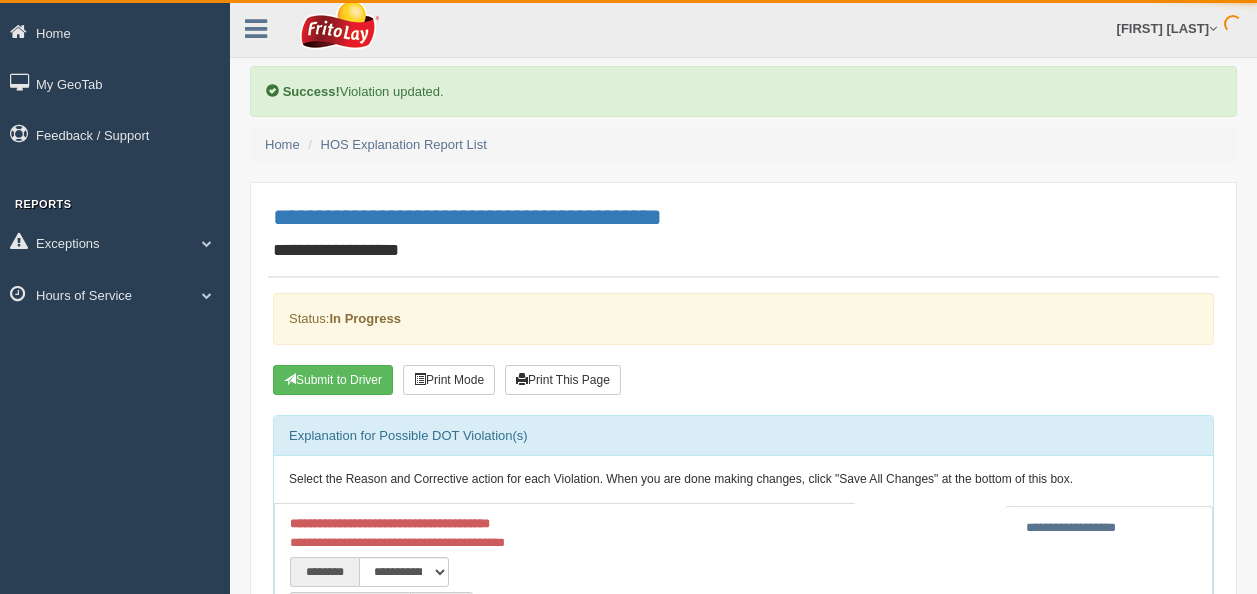 scroll, scrollTop: 0, scrollLeft: 0, axis: both 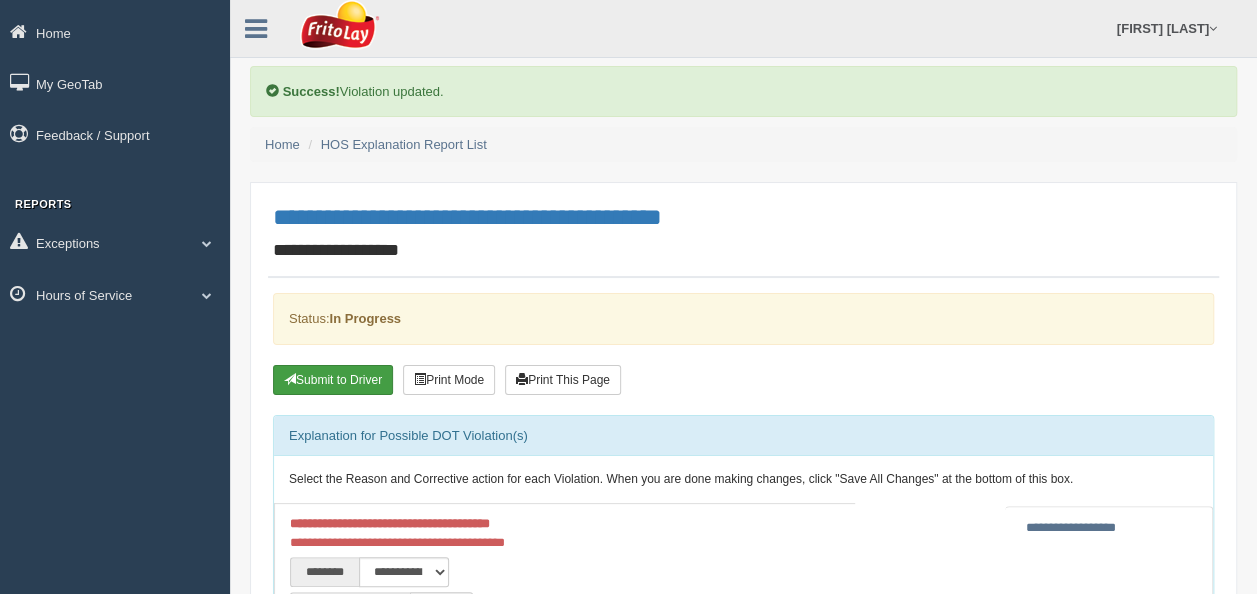 click on "Submit to Driver" at bounding box center [333, 380] 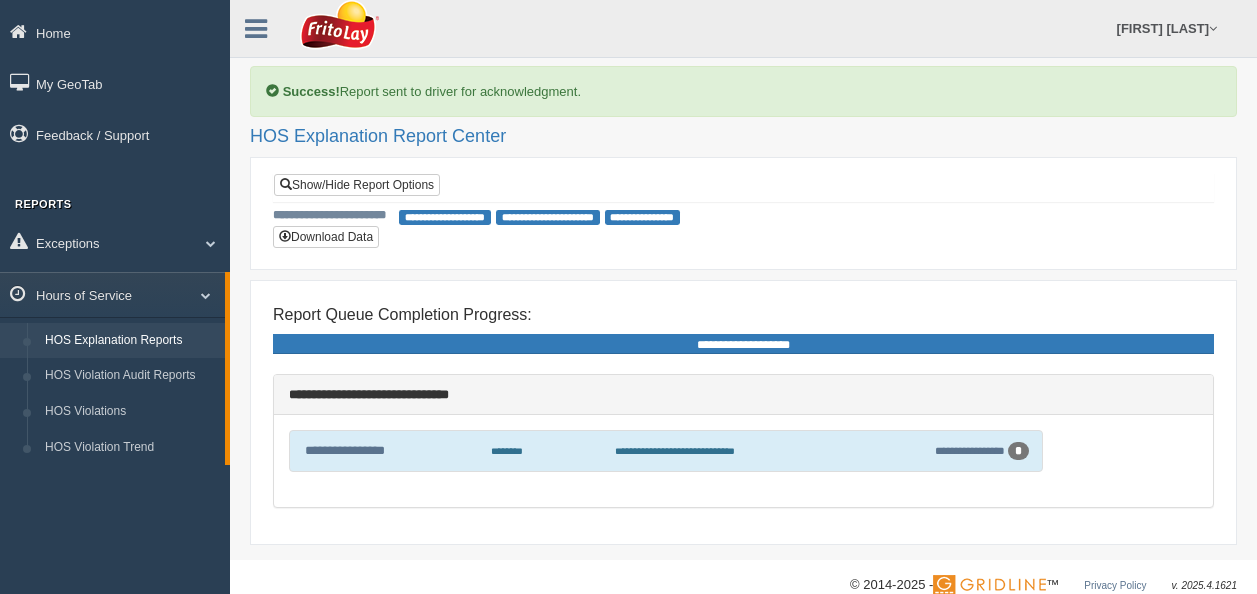 scroll, scrollTop: 0, scrollLeft: 0, axis: both 